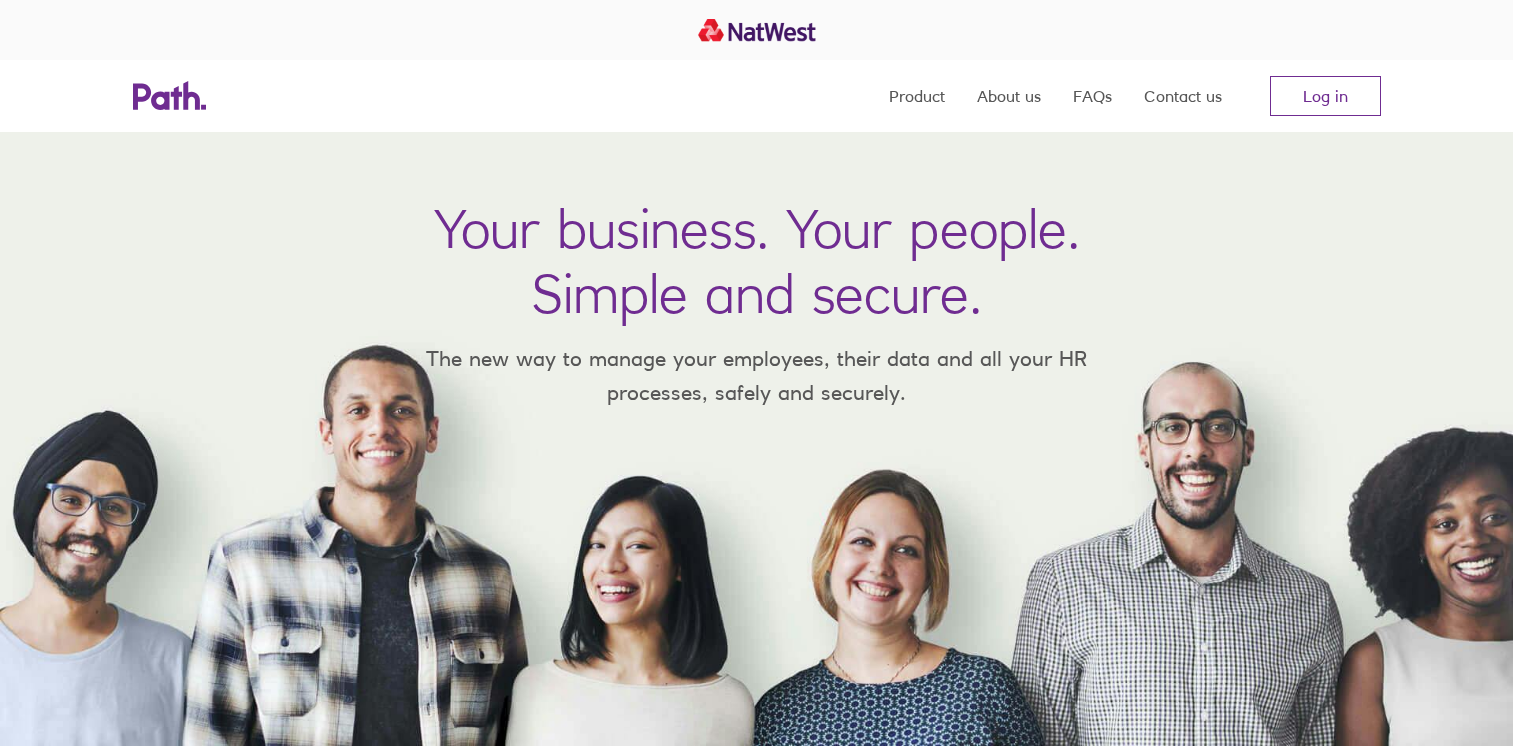 scroll, scrollTop: 0, scrollLeft: 0, axis: both 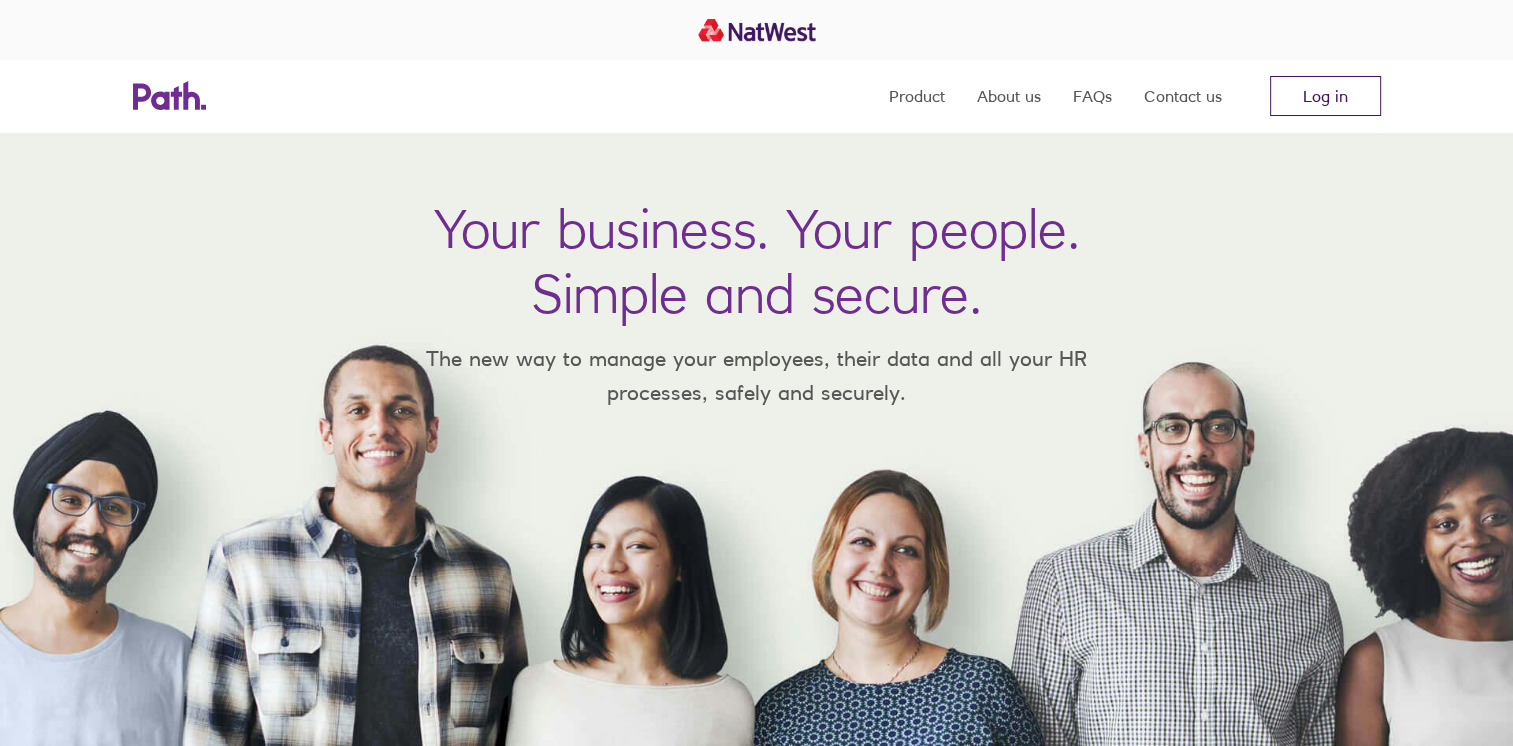 click on "Log in" at bounding box center (1325, 96) 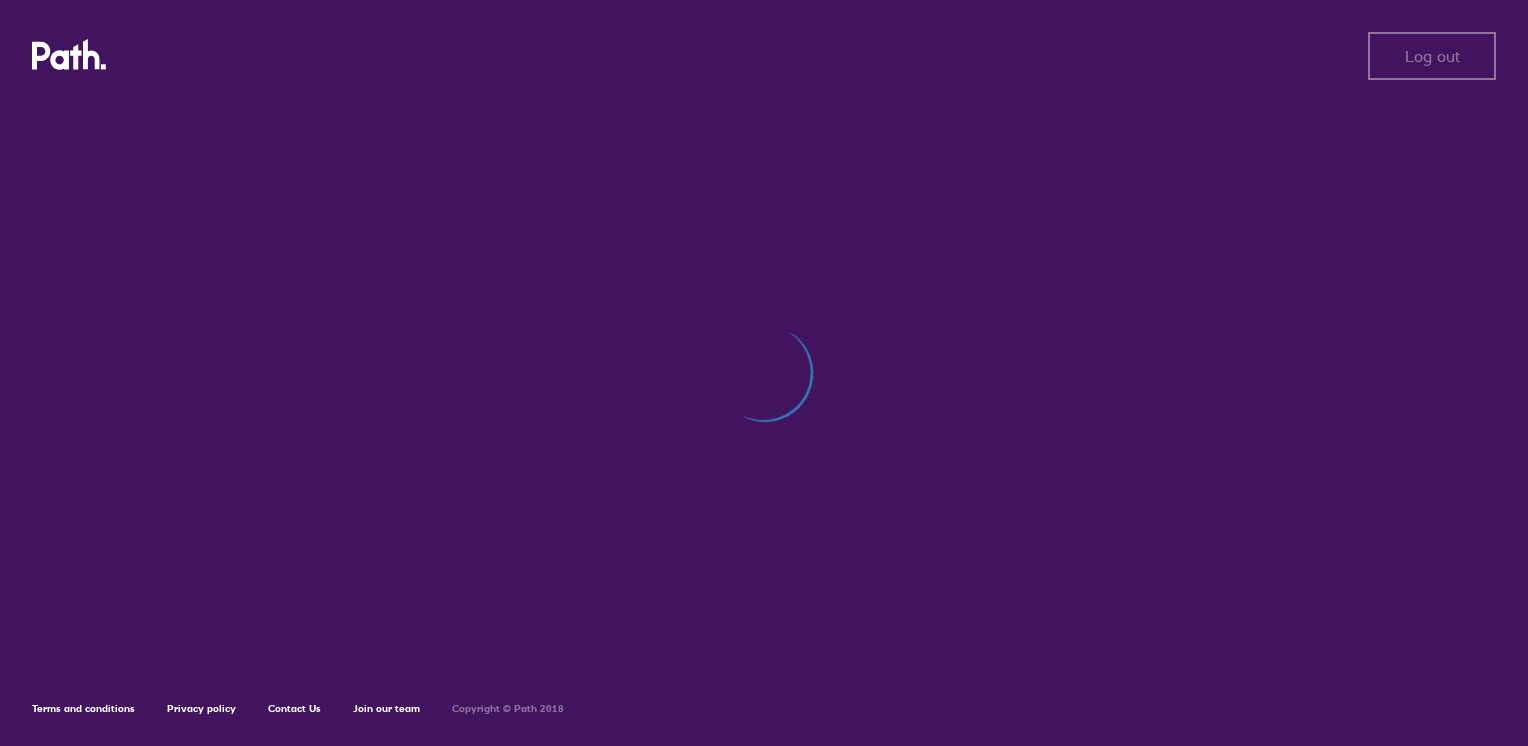 scroll, scrollTop: 0, scrollLeft: 0, axis: both 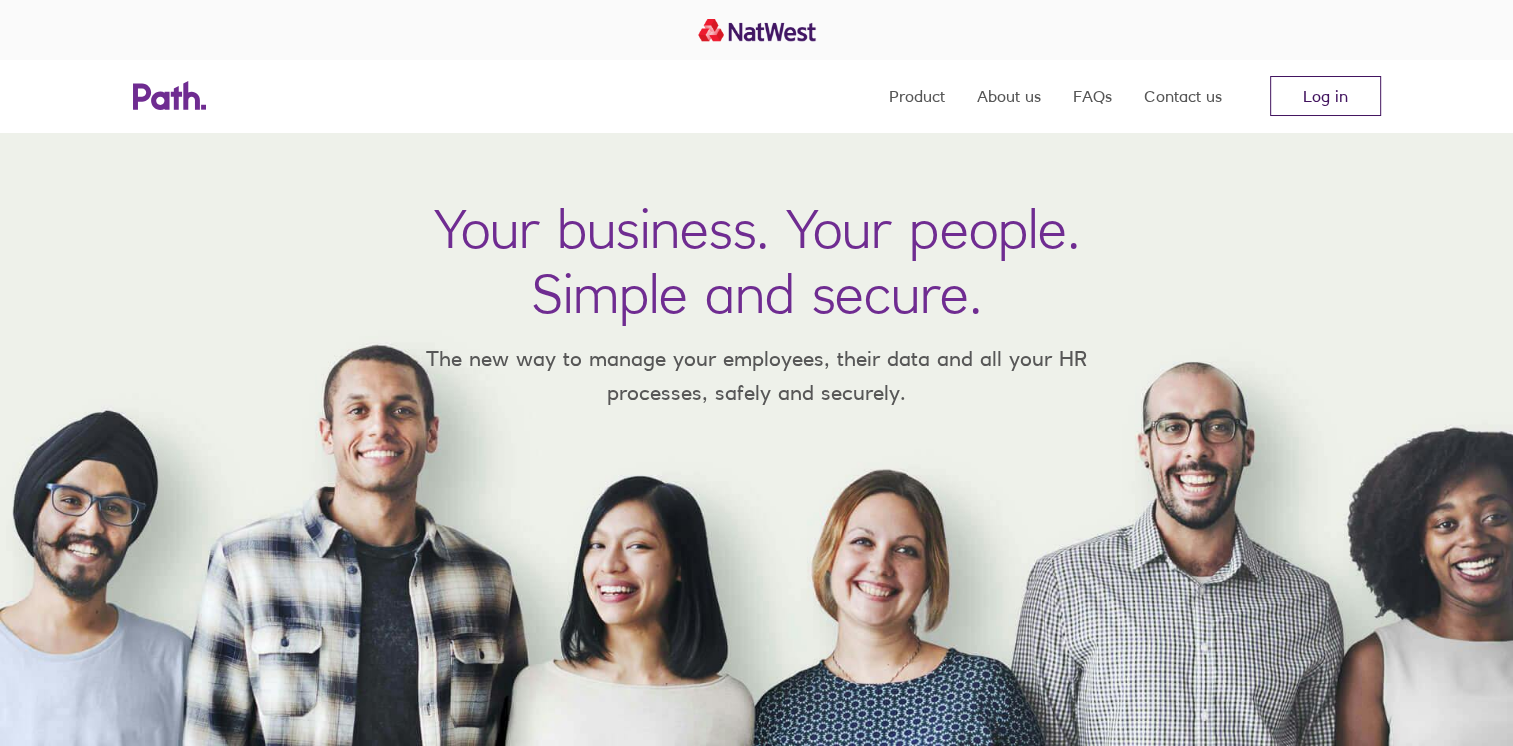 click on "Log in" at bounding box center [1325, 96] 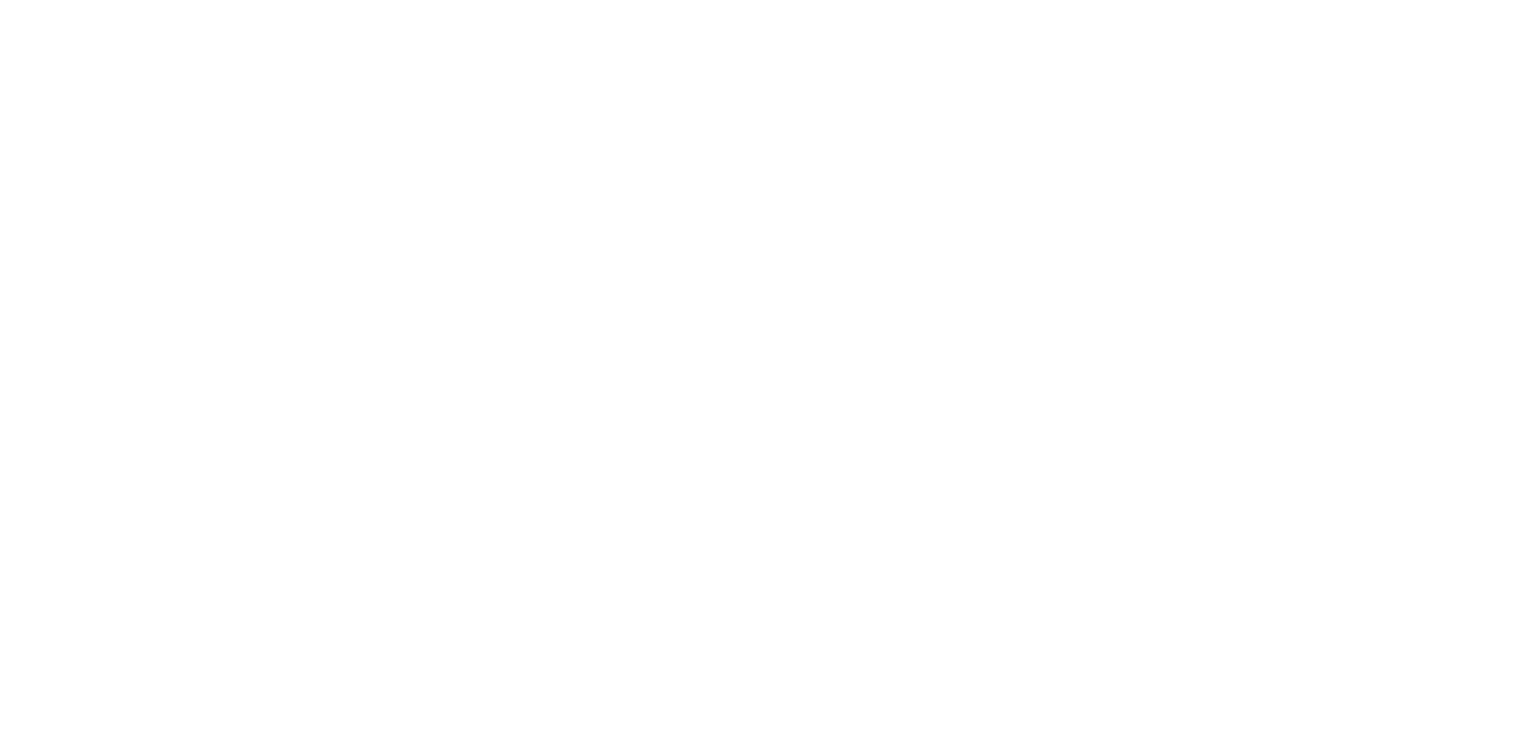 scroll, scrollTop: 0, scrollLeft: 0, axis: both 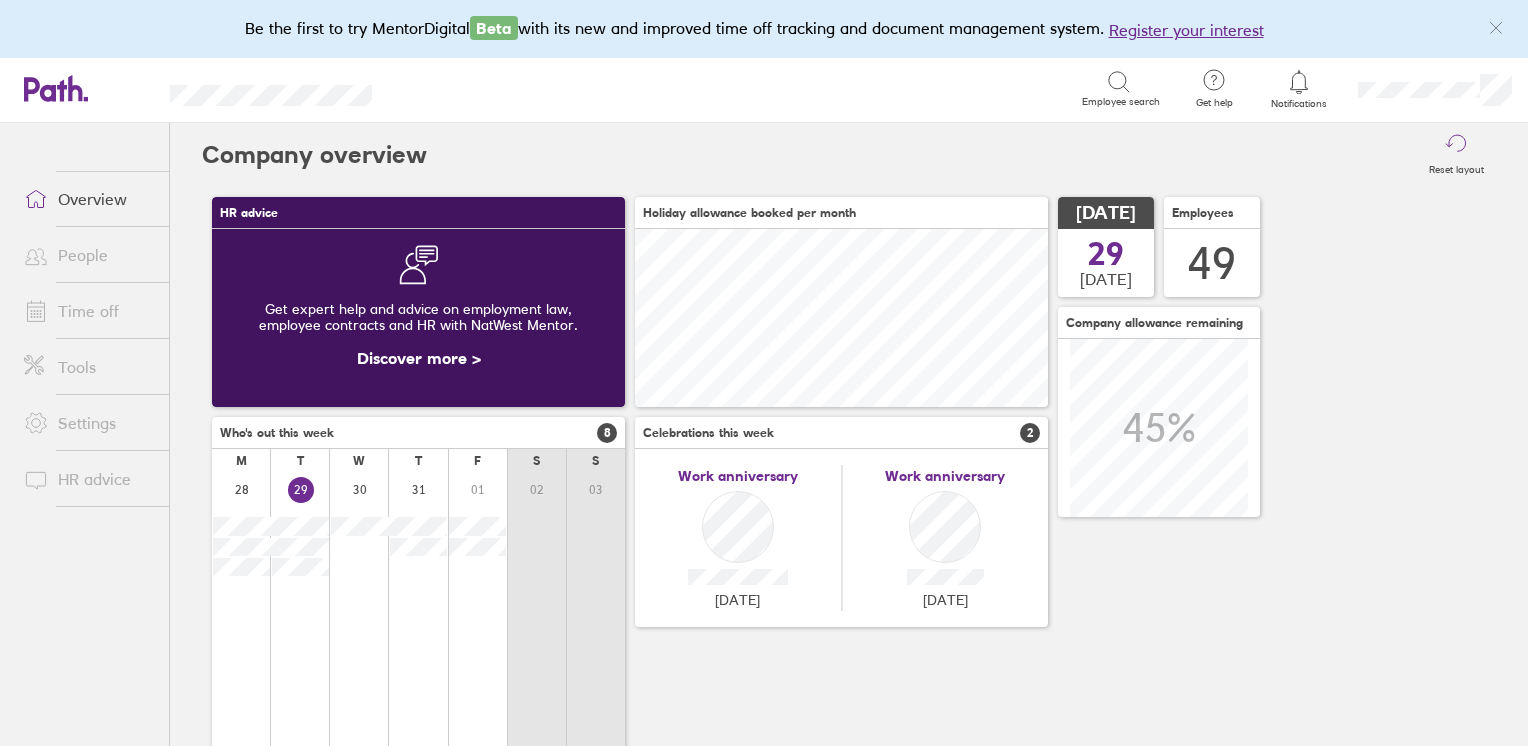 click on "People" at bounding box center (88, 255) 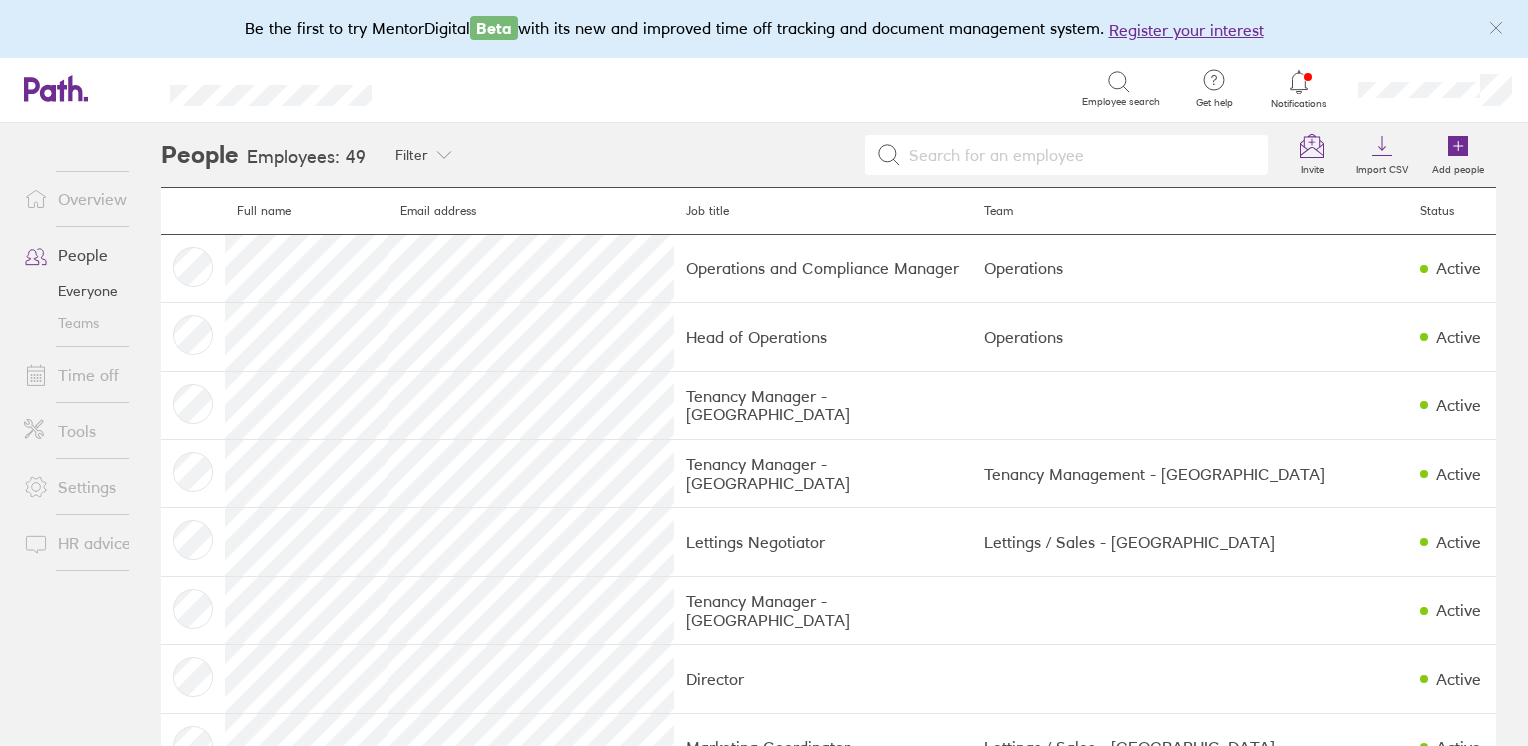 click on "Teams" at bounding box center (88, 323) 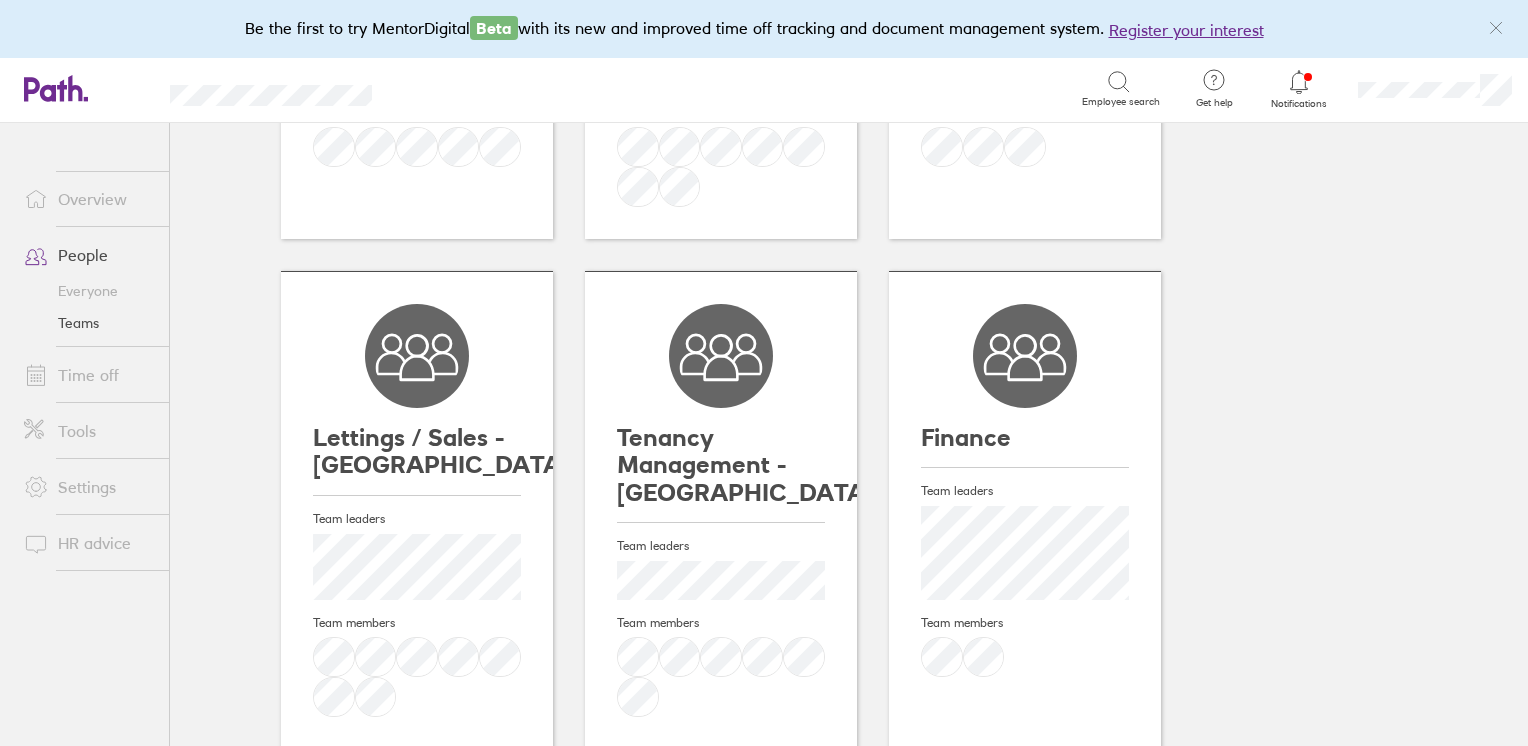 scroll, scrollTop: 373, scrollLeft: 0, axis: vertical 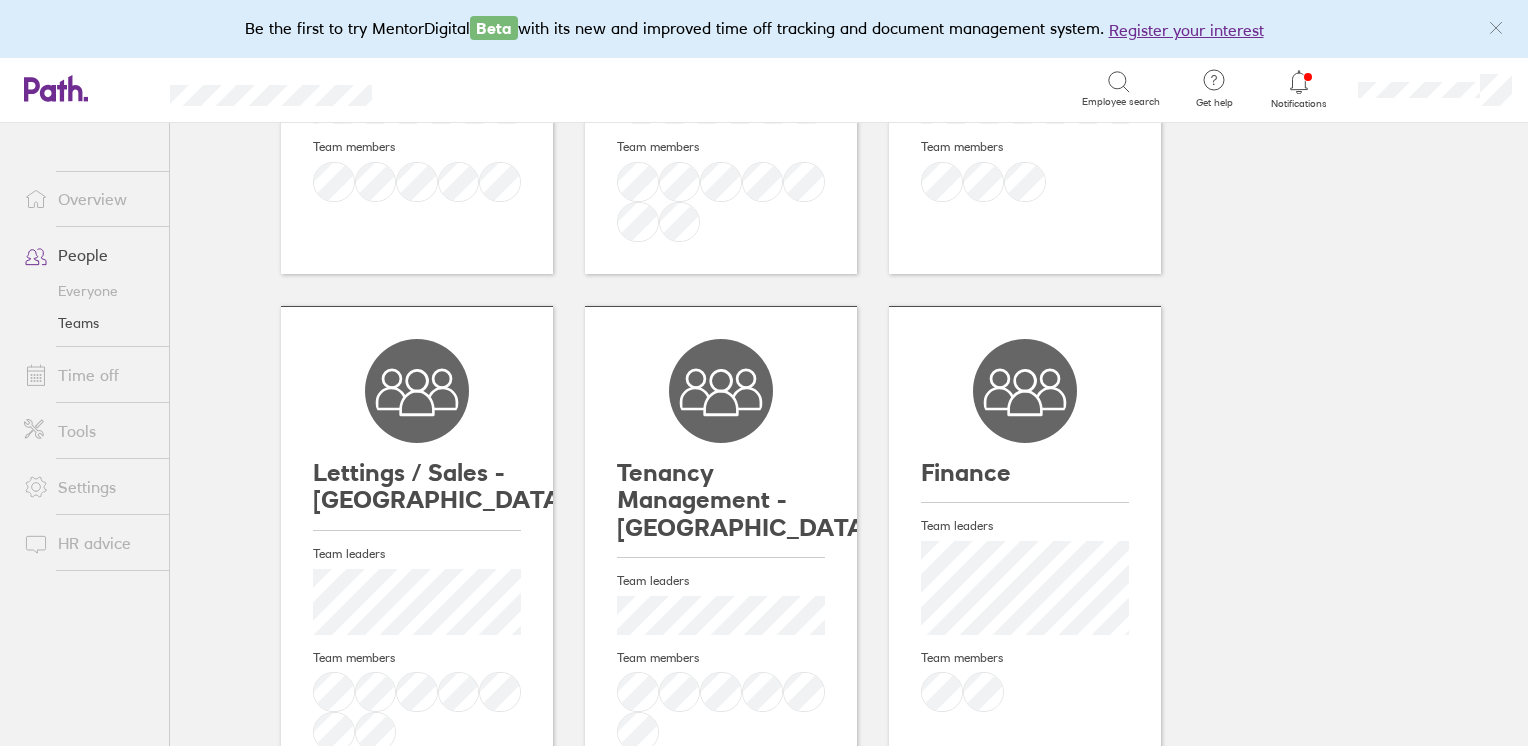 click on "Finance" at bounding box center (1025, 473) 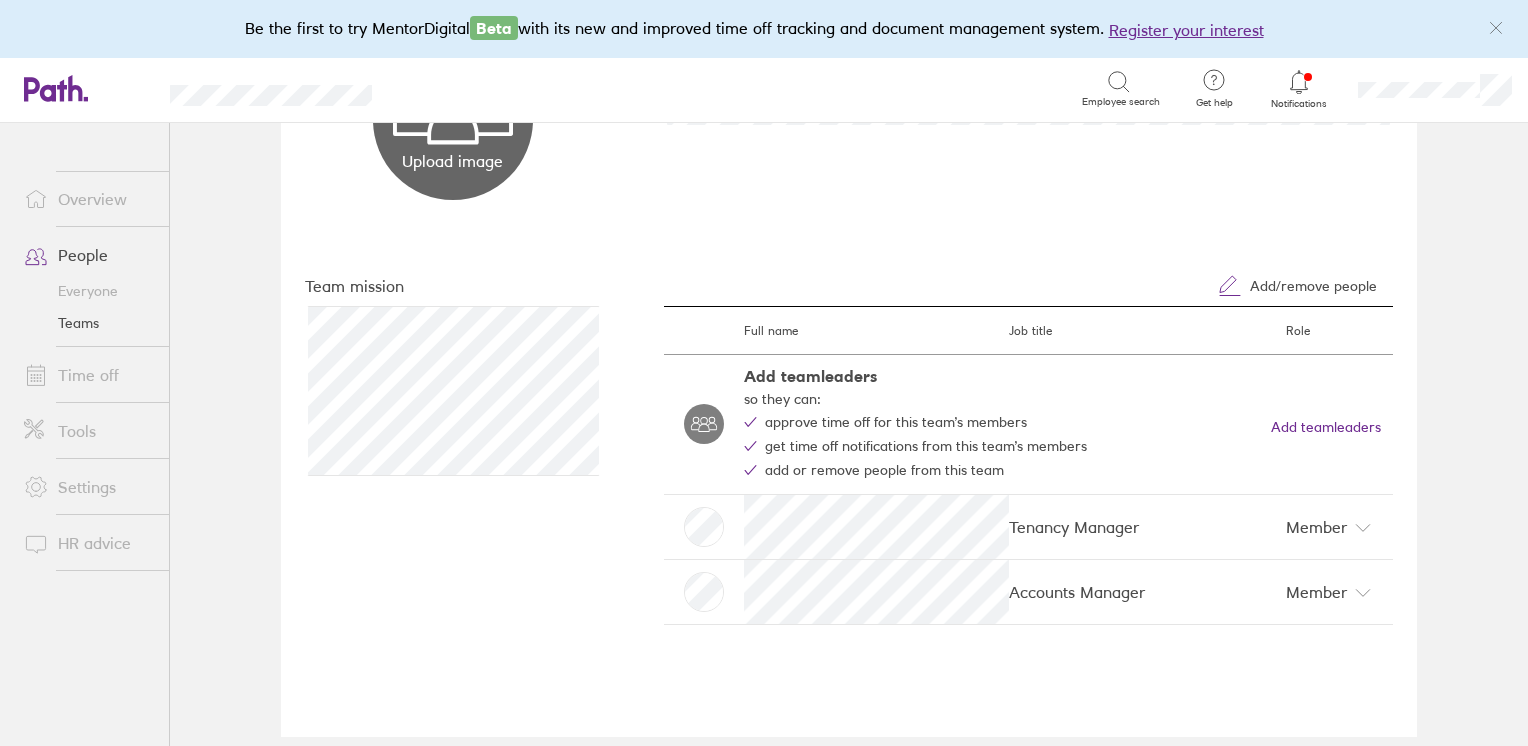 scroll, scrollTop: 257, scrollLeft: 0, axis: vertical 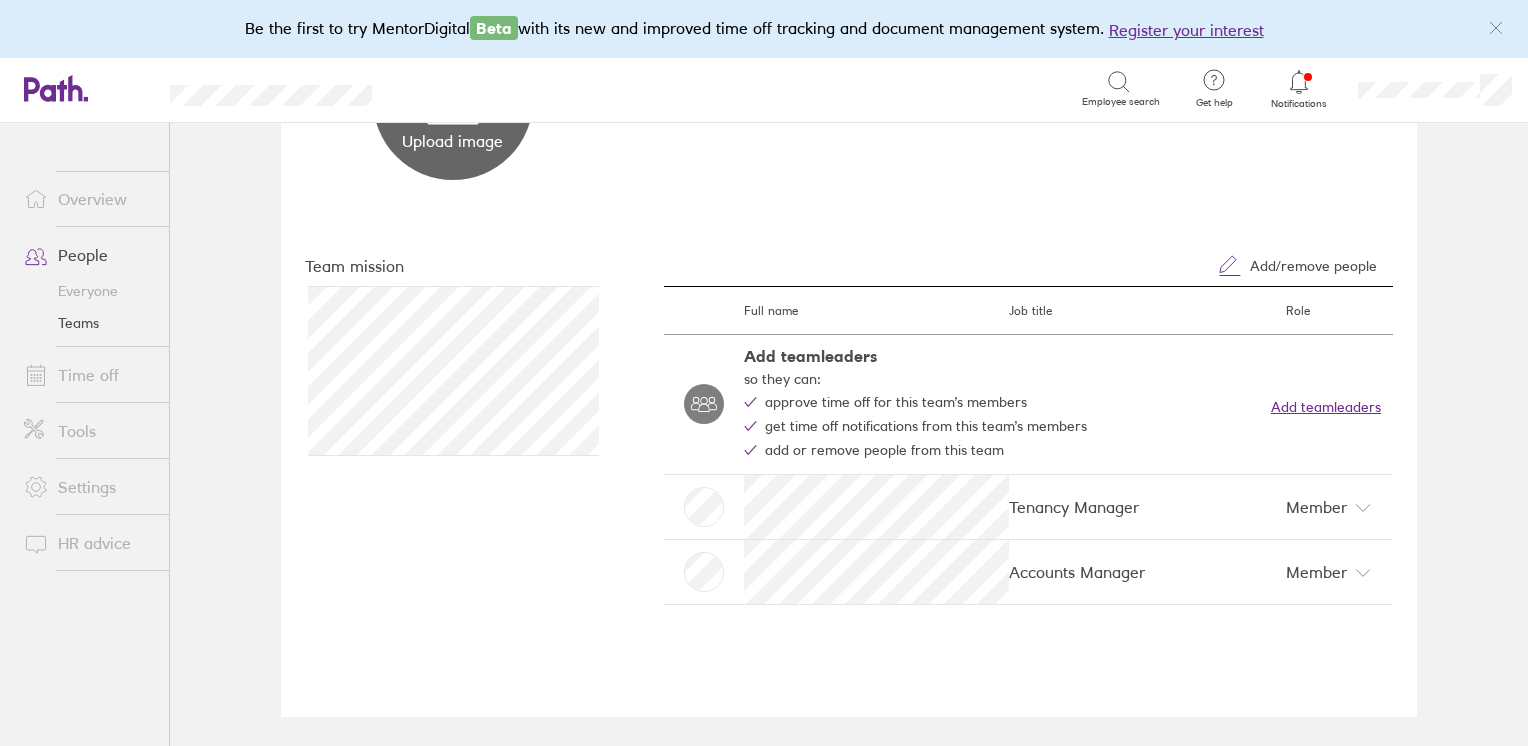 click on "Add team  leaders" at bounding box center (1326, 407) 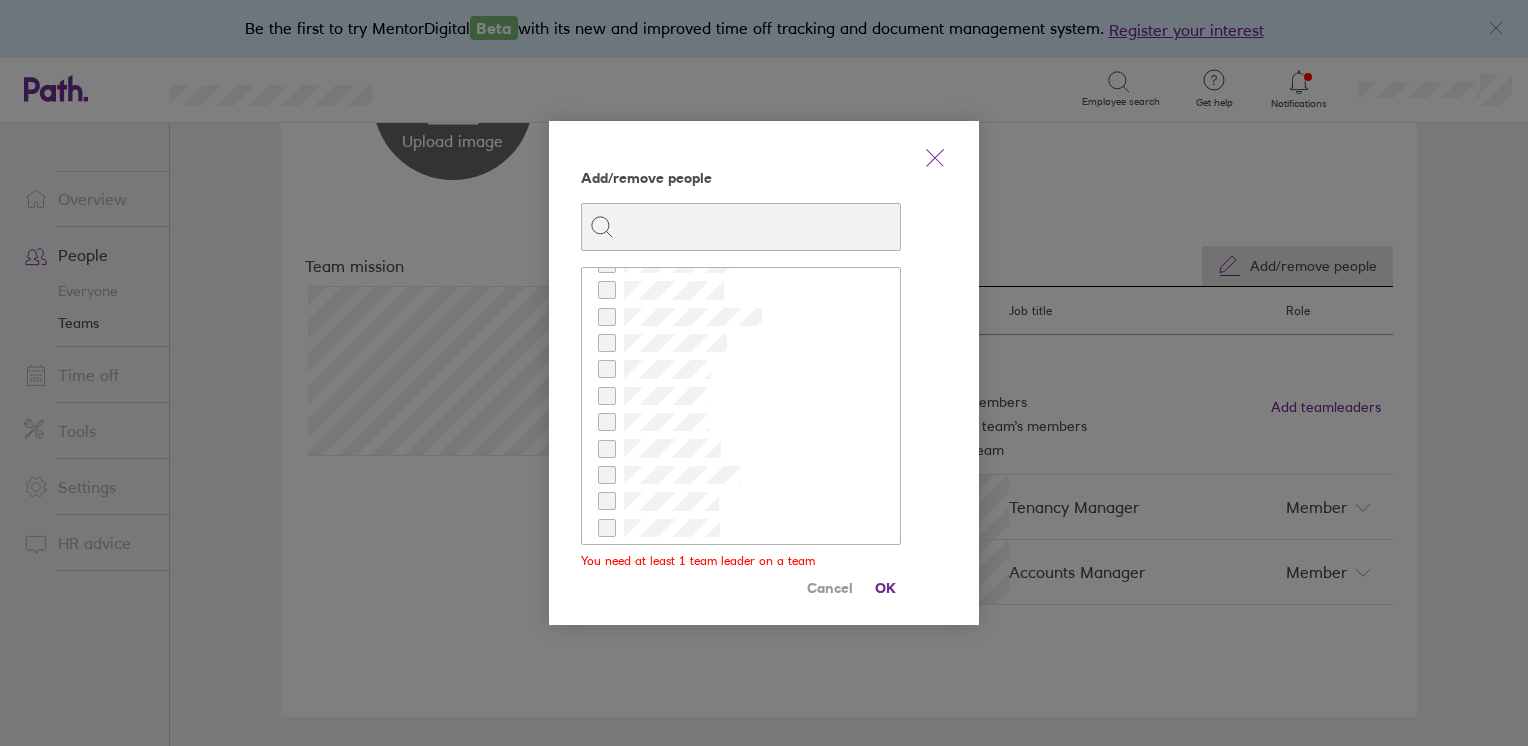 scroll, scrollTop: 100, scrollLeft: 0, axis: vertical 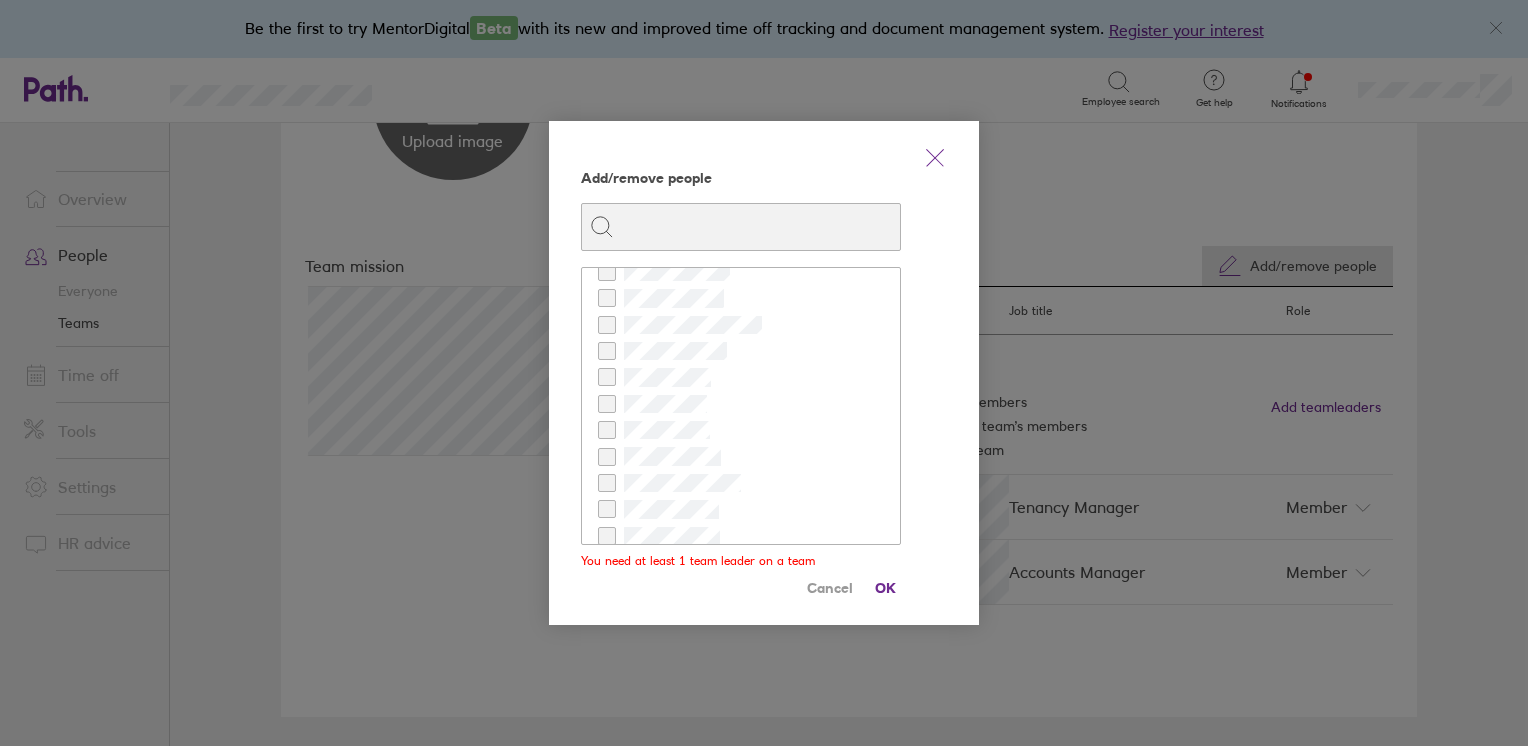 click 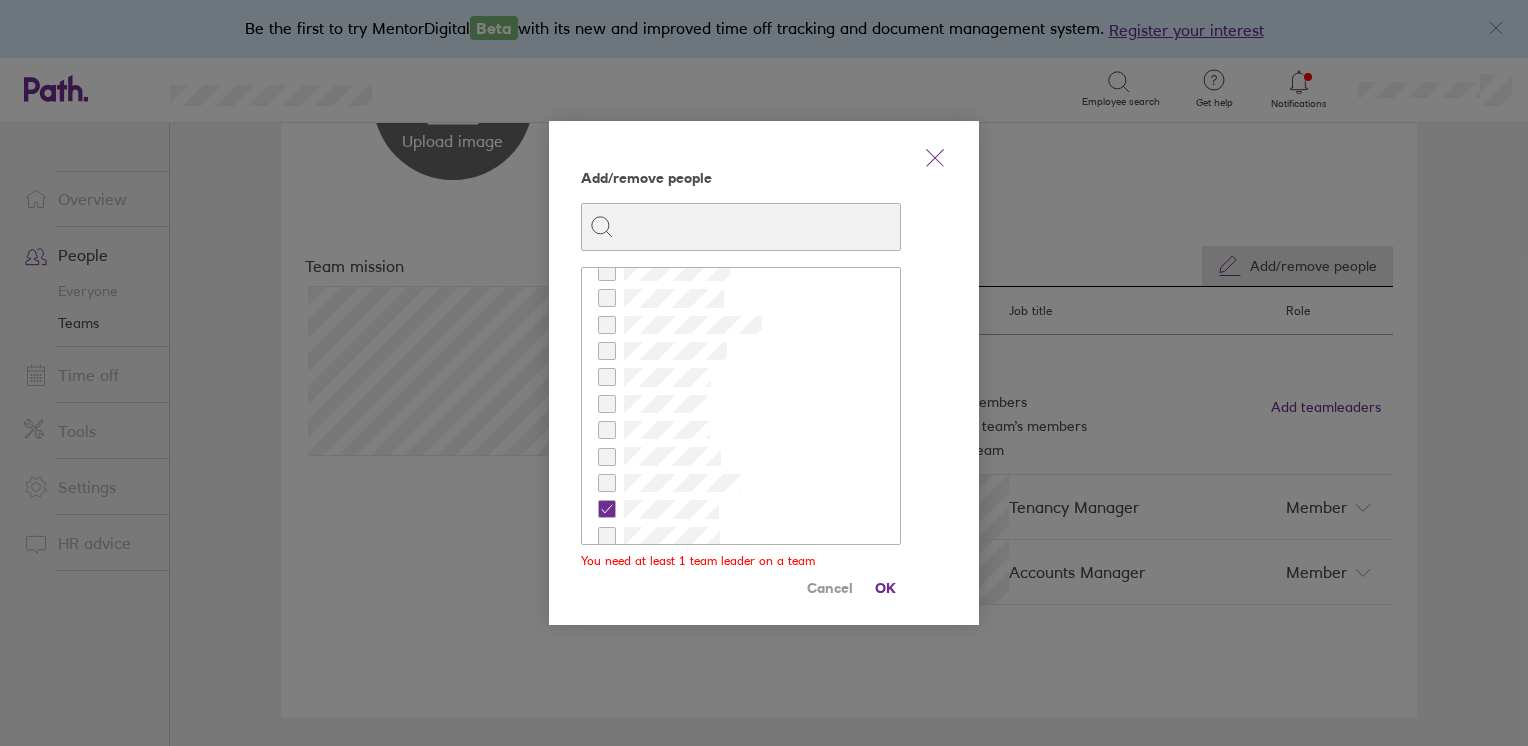 checkbox on "true" 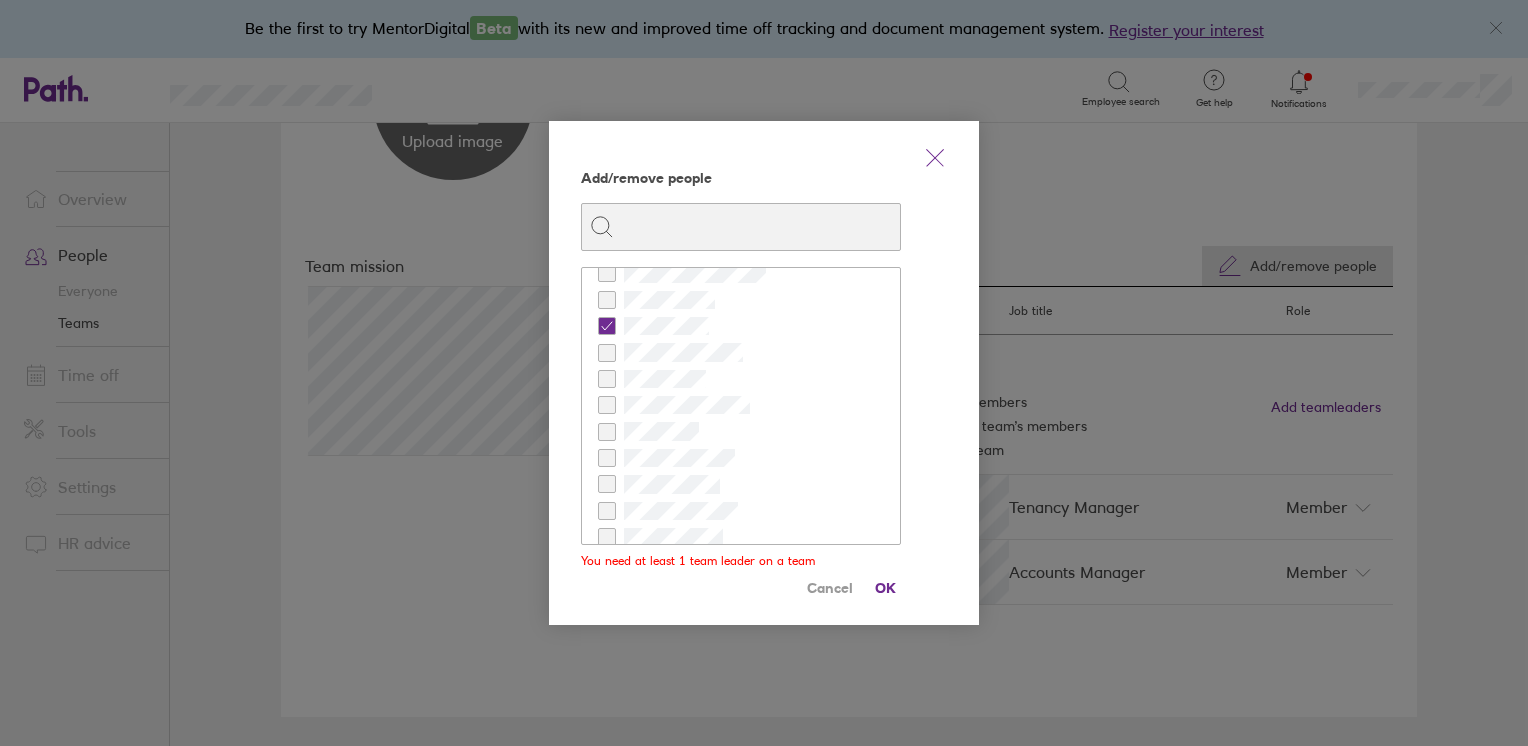 scroll, scrollTop: 1040, scrollLeft: 0, axis: vertical 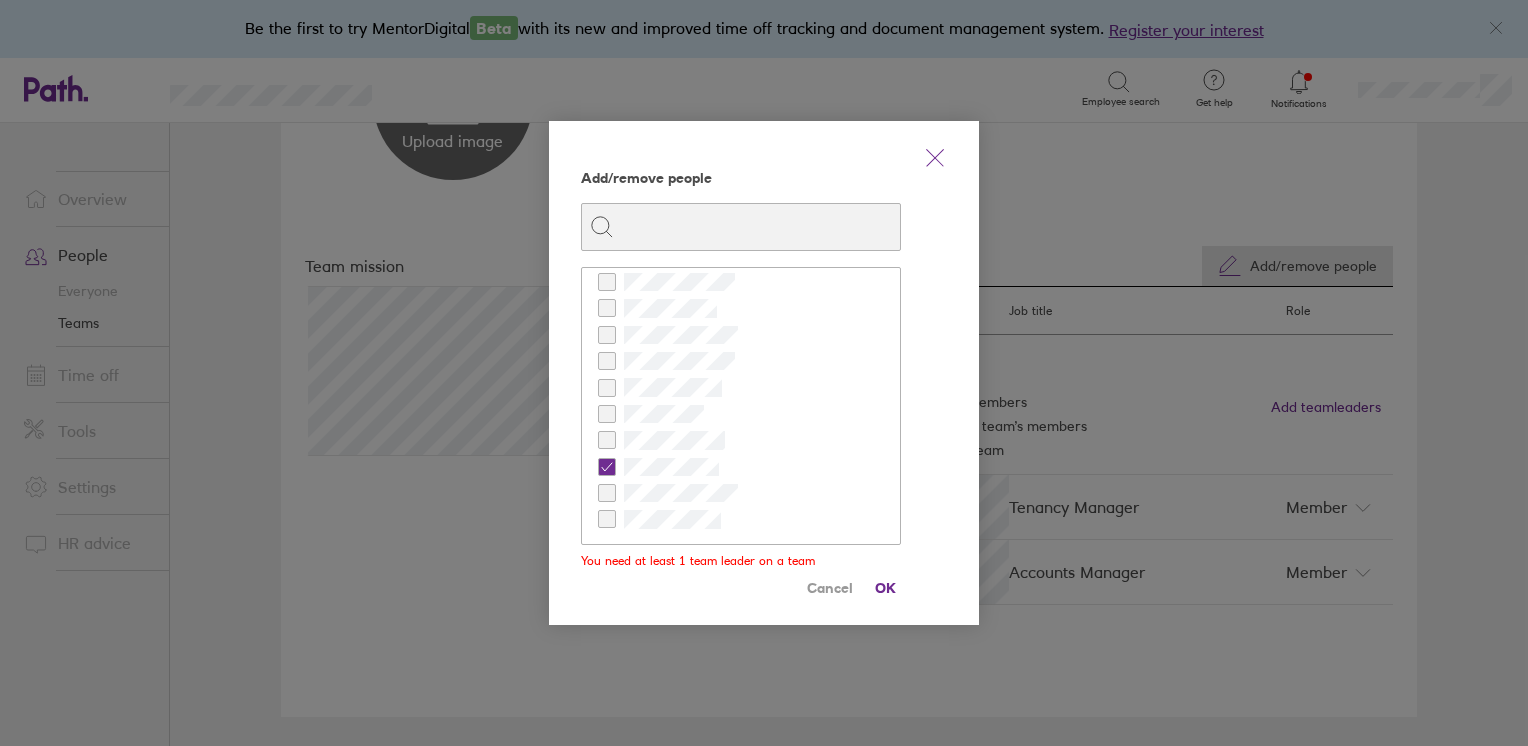 click at bounding box center [607, 519] 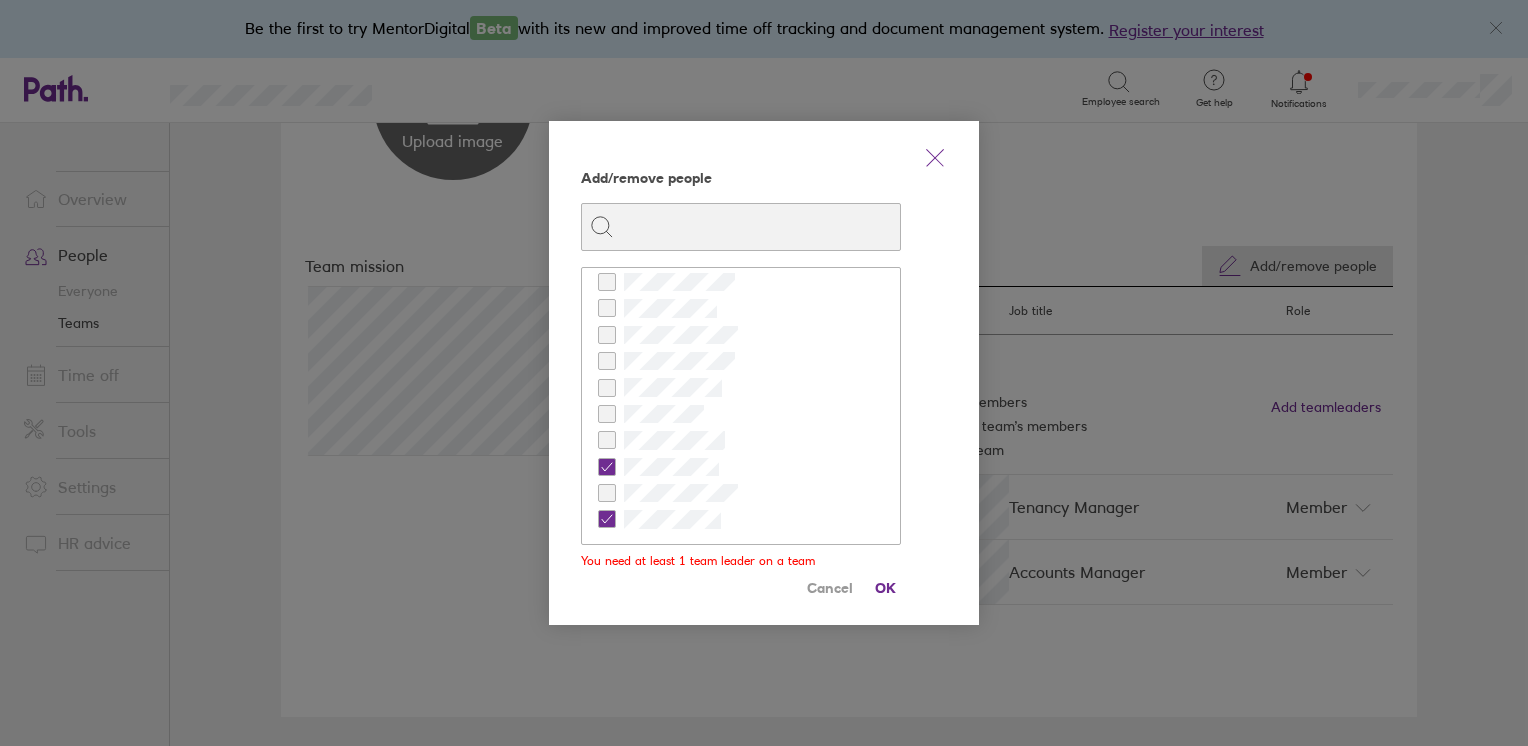 checkbox on "true" 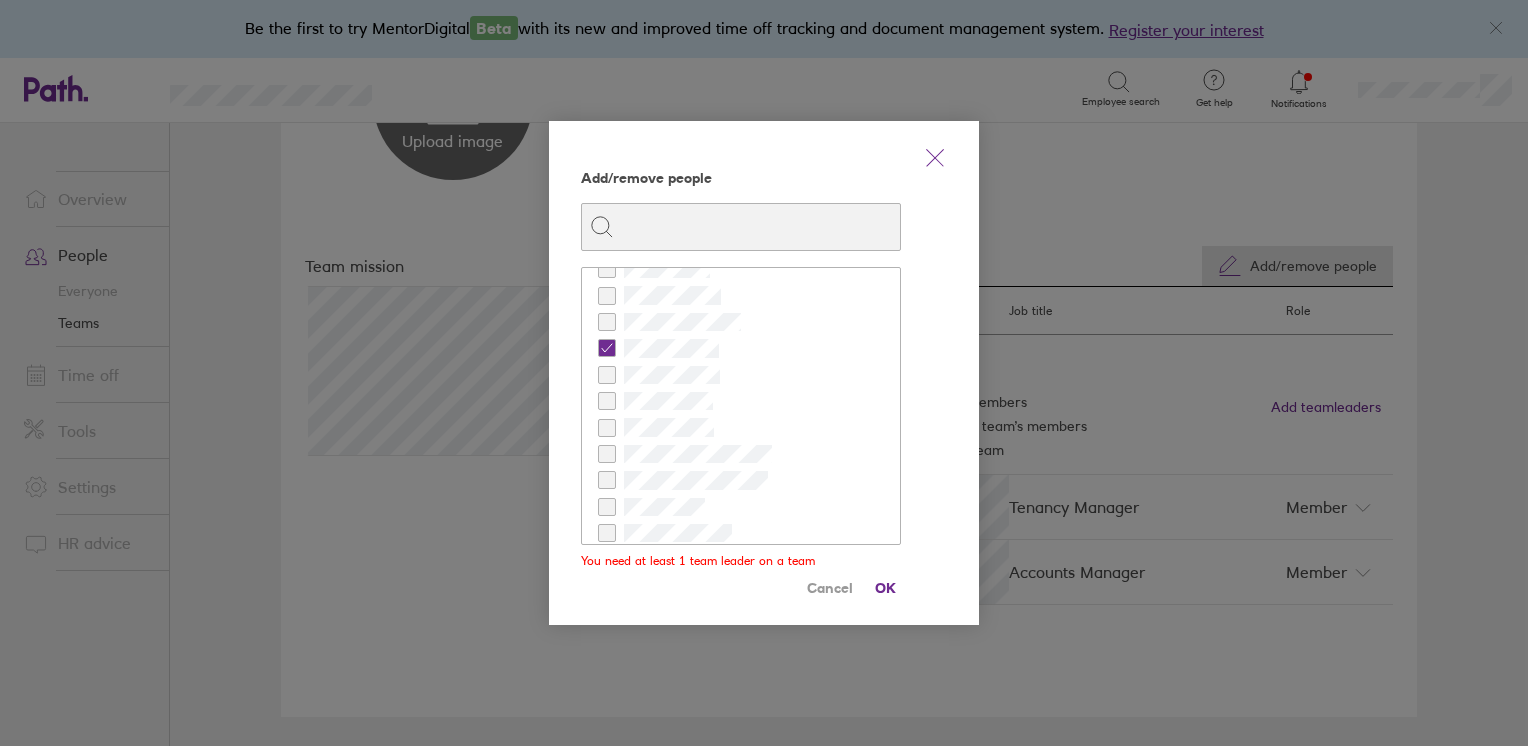 scroll, scrollTop: 0, scrollLeft: 0, axis: both 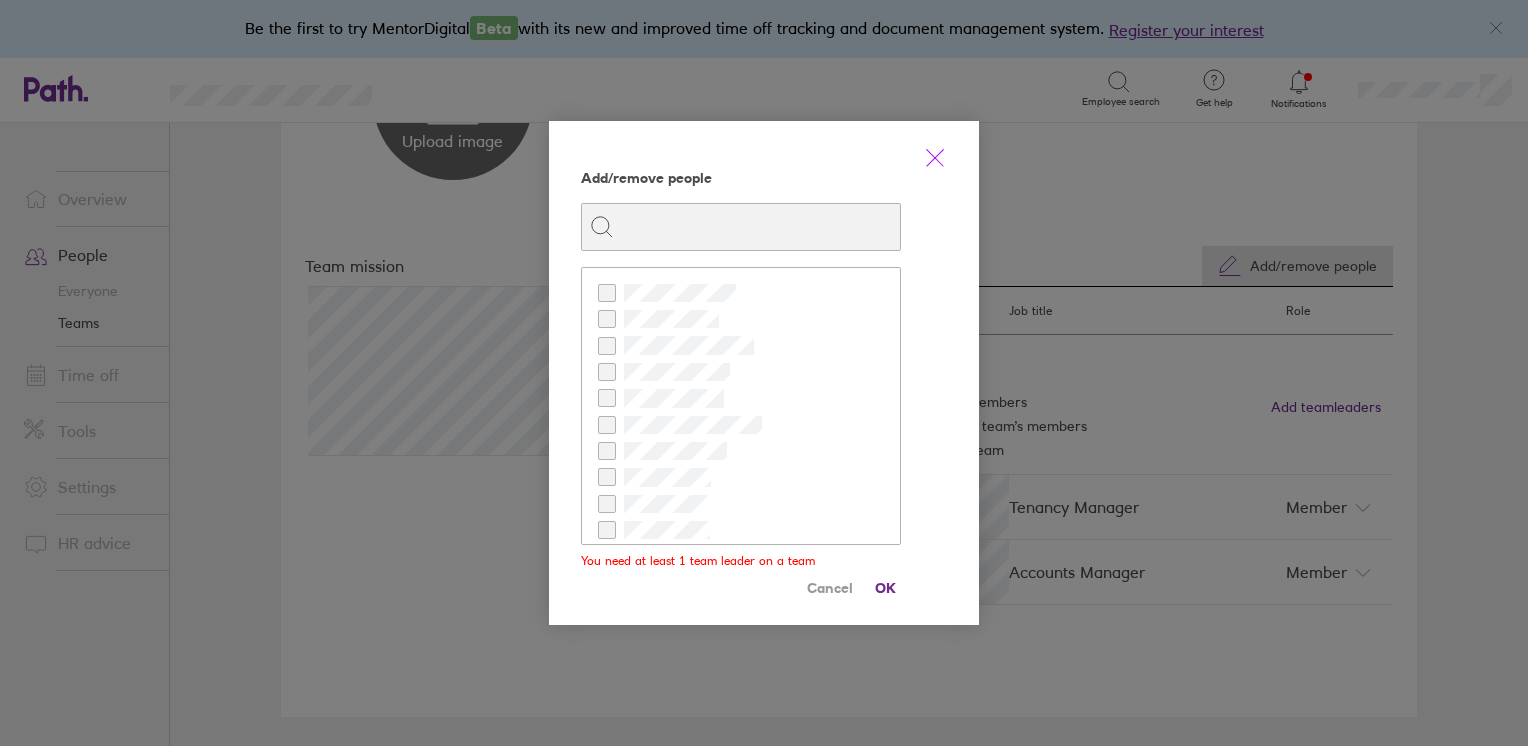 click 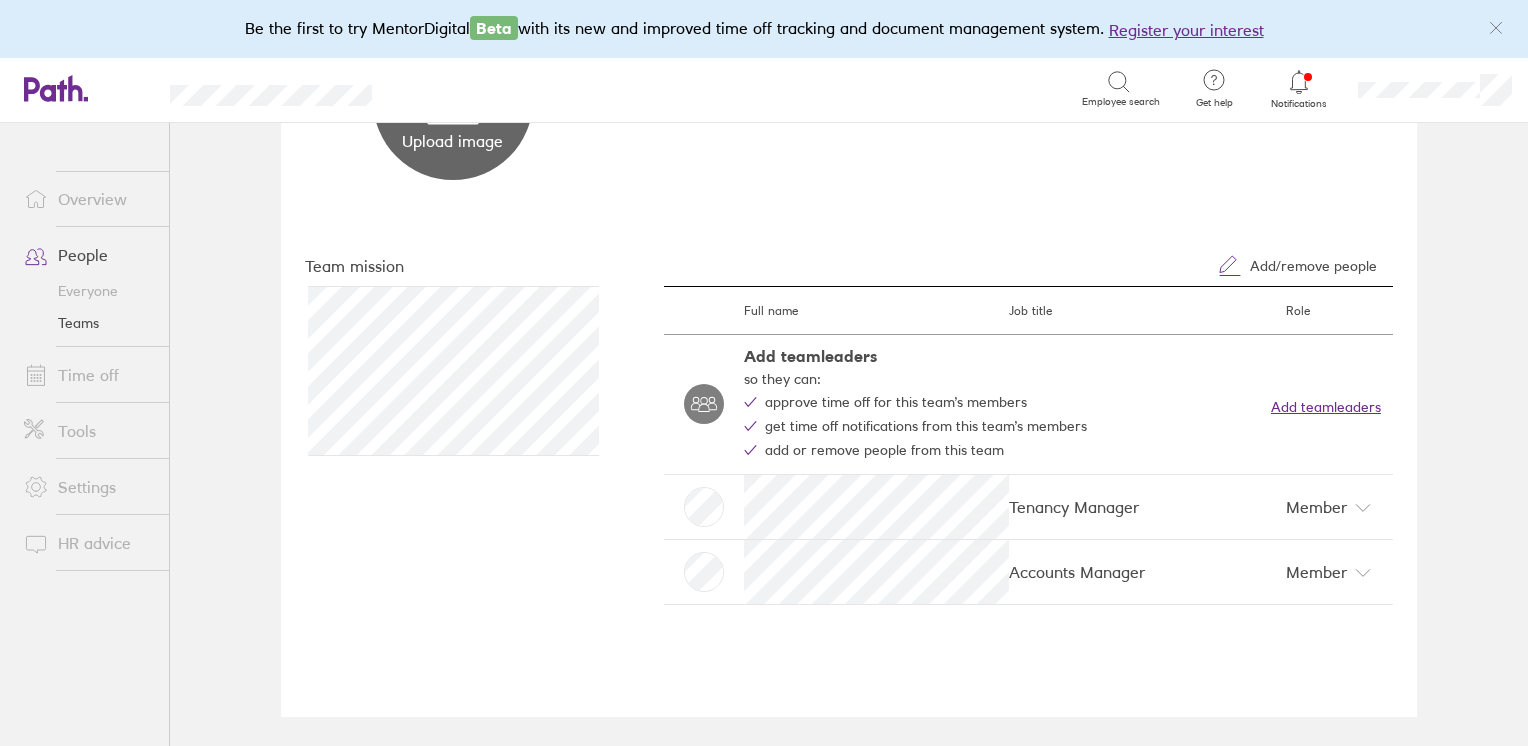 click on "Add team  leaders" at bounding box center [1326, 407] 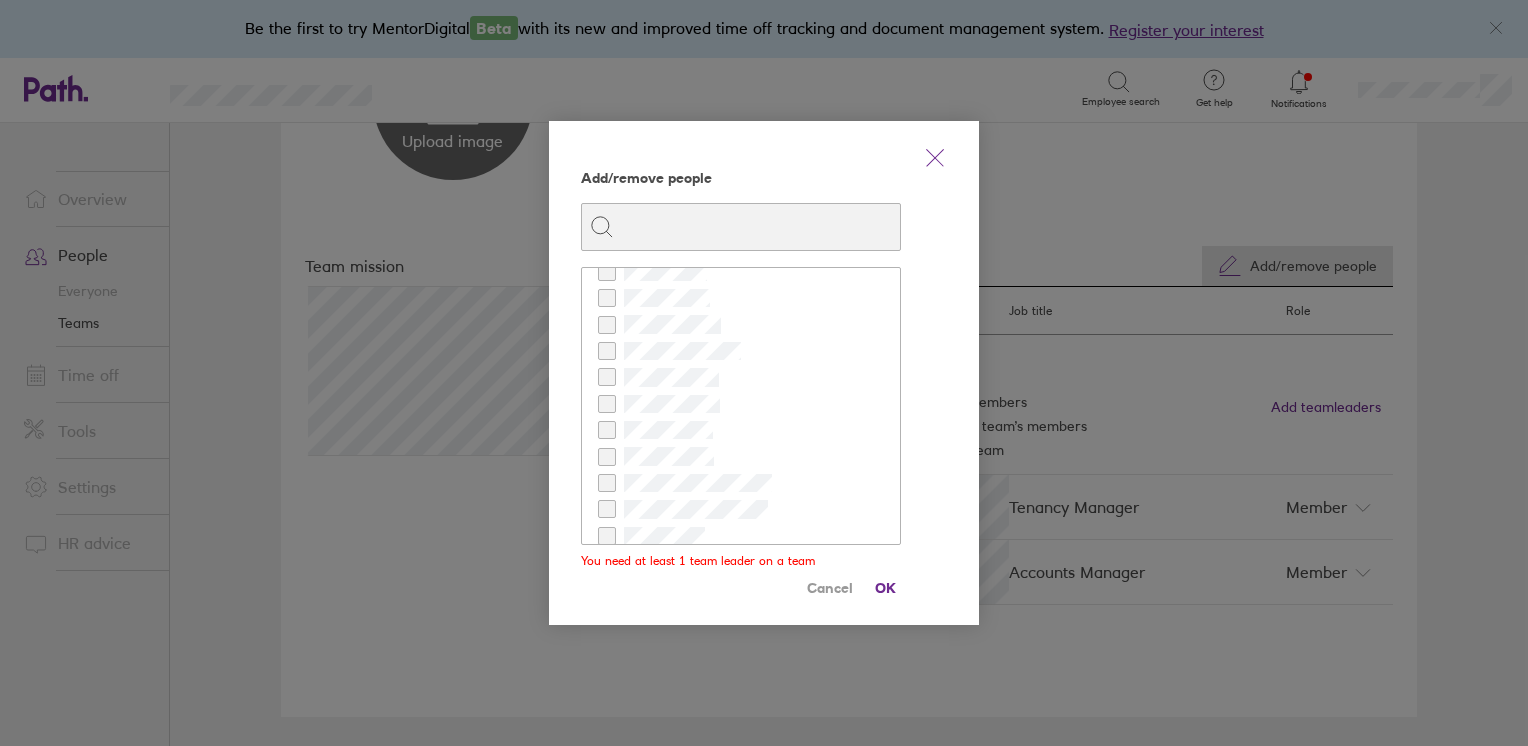 scroll, scrollTop: 100, scrollLeft: 0, axis: vertical 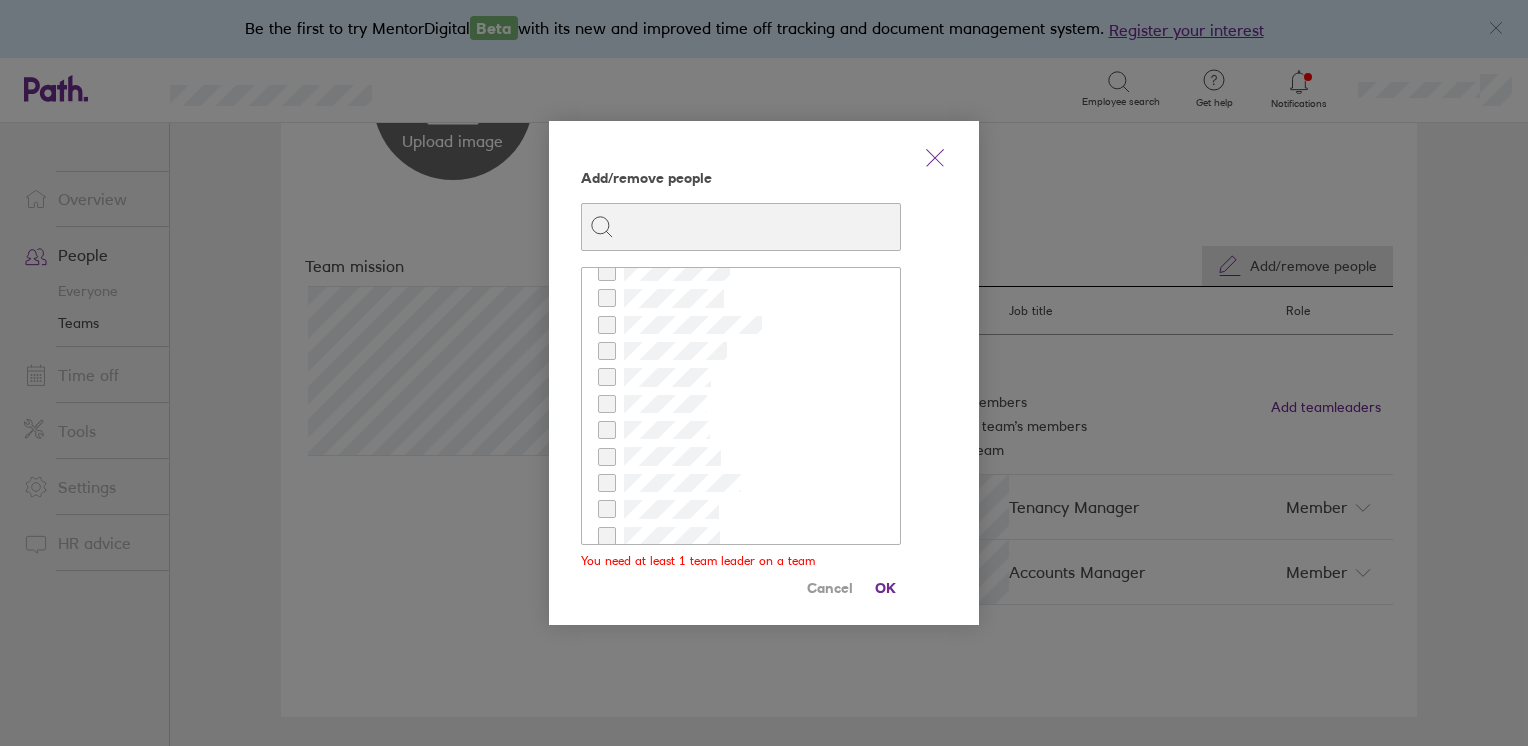 click 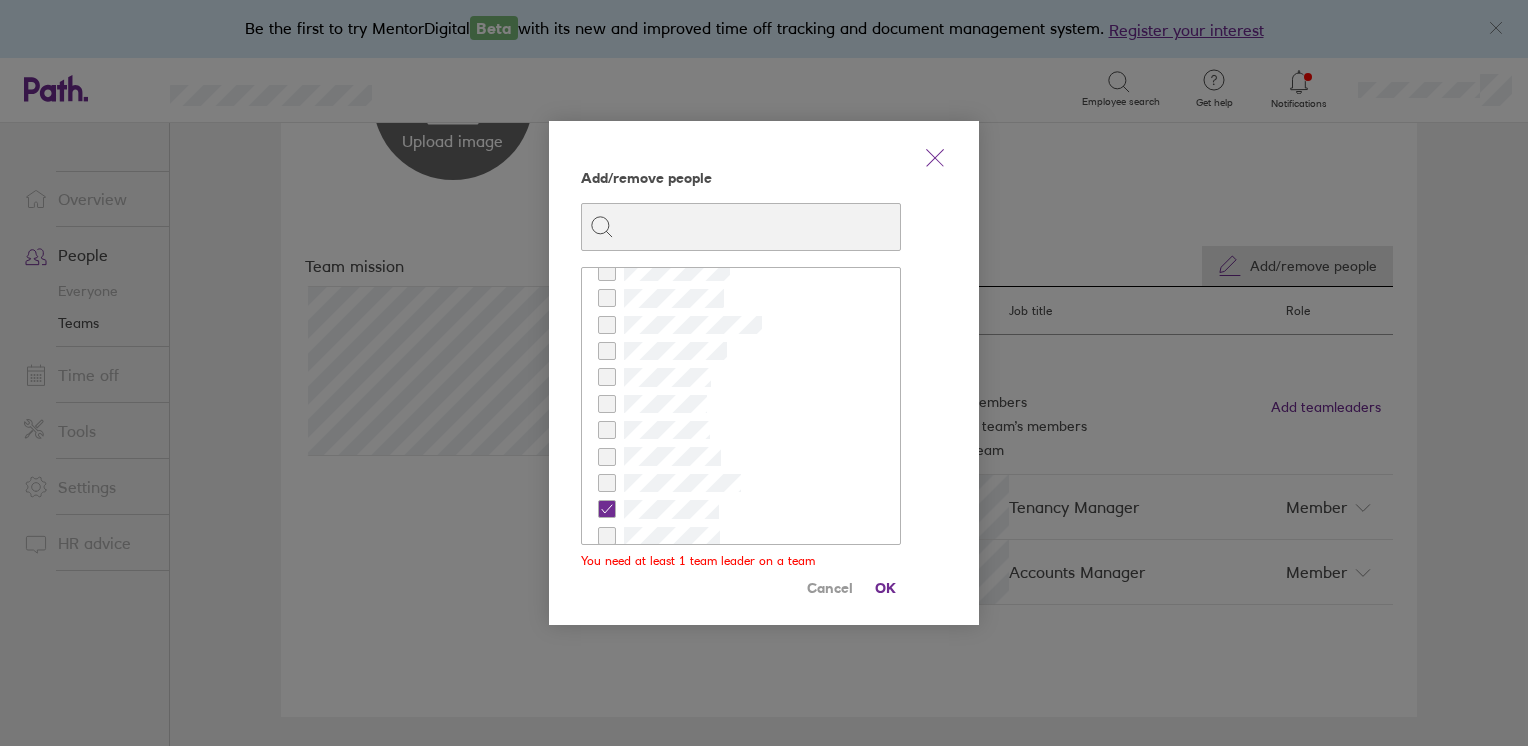 click at bounding box center [753, 227] 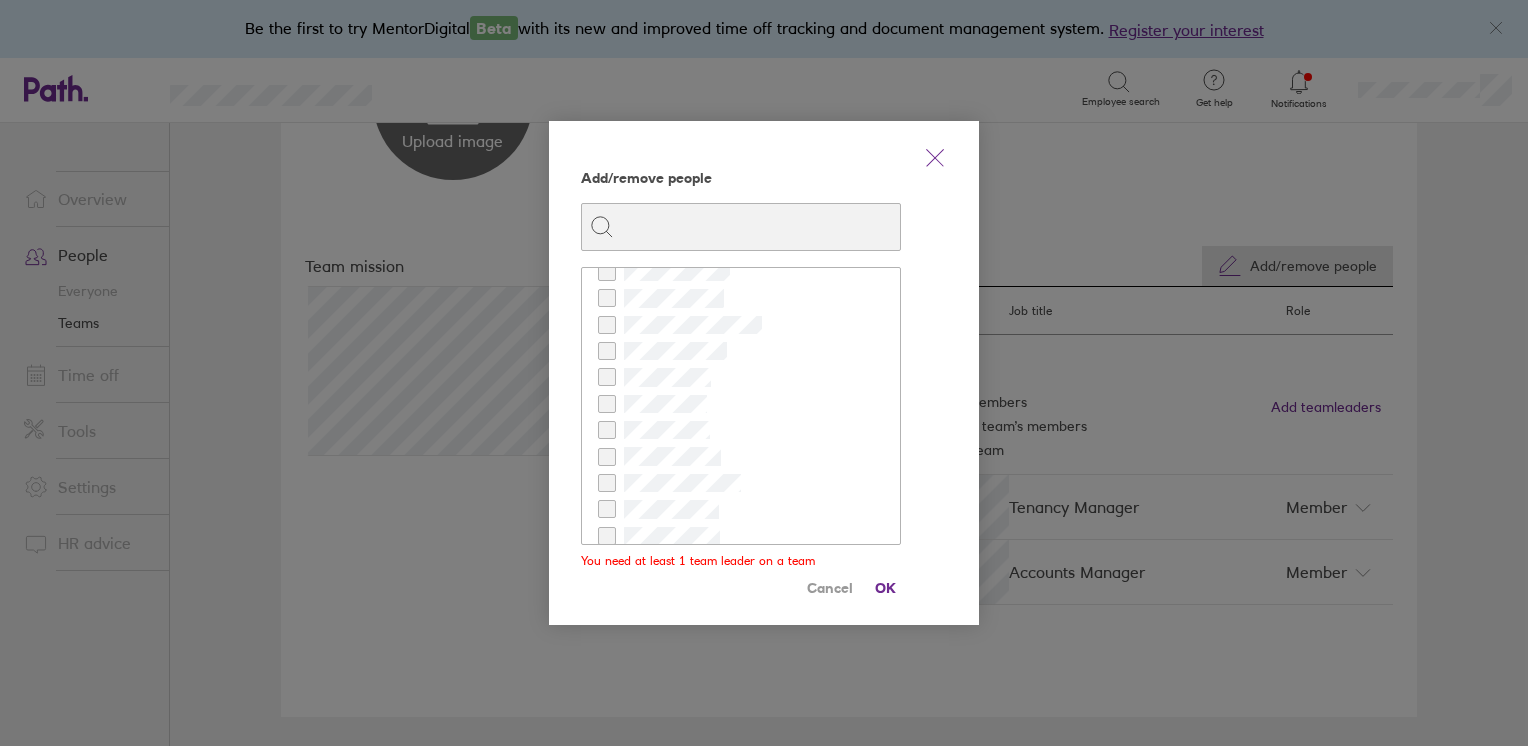 checkbox on "false" 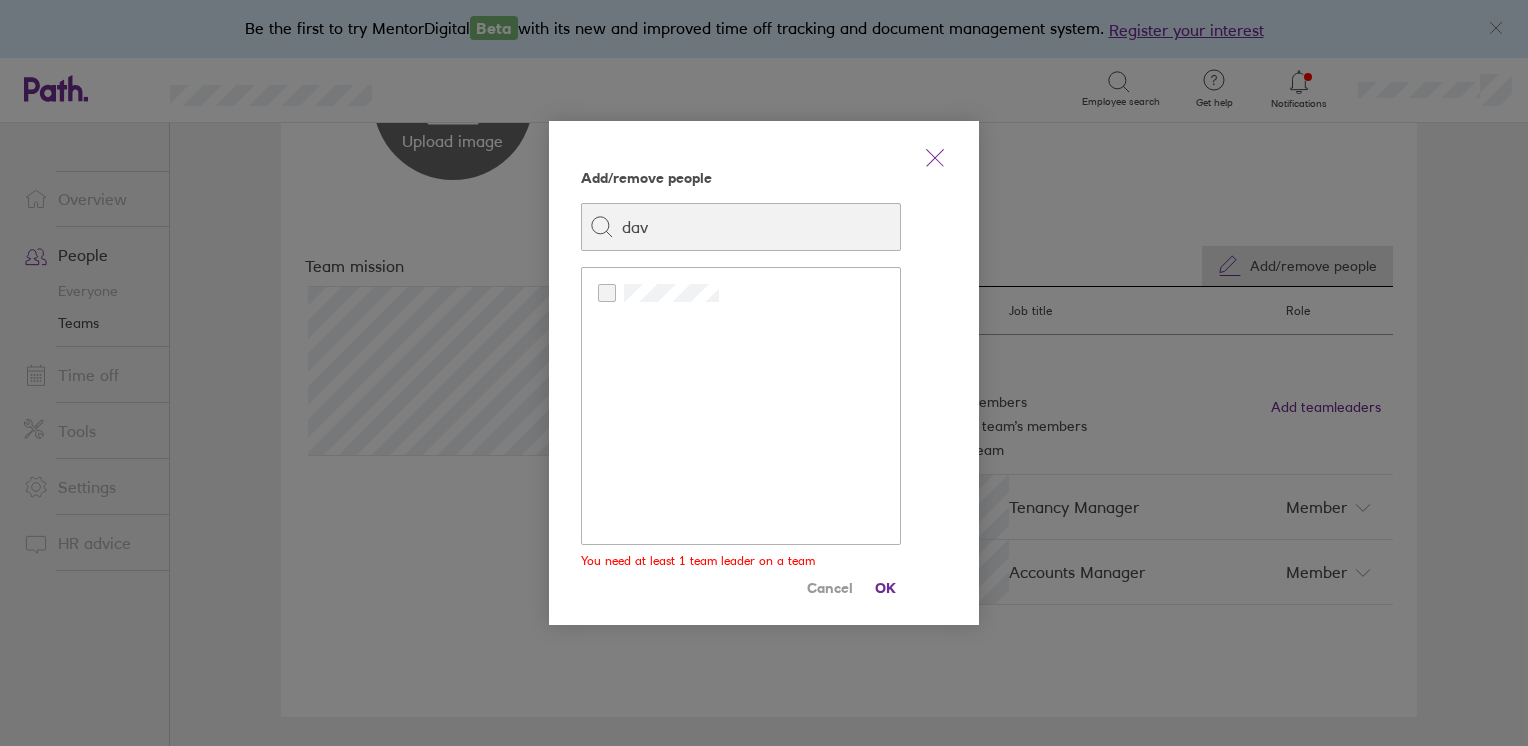 scroll, scrollTop: 0, scrollLeft: 0, axis: both 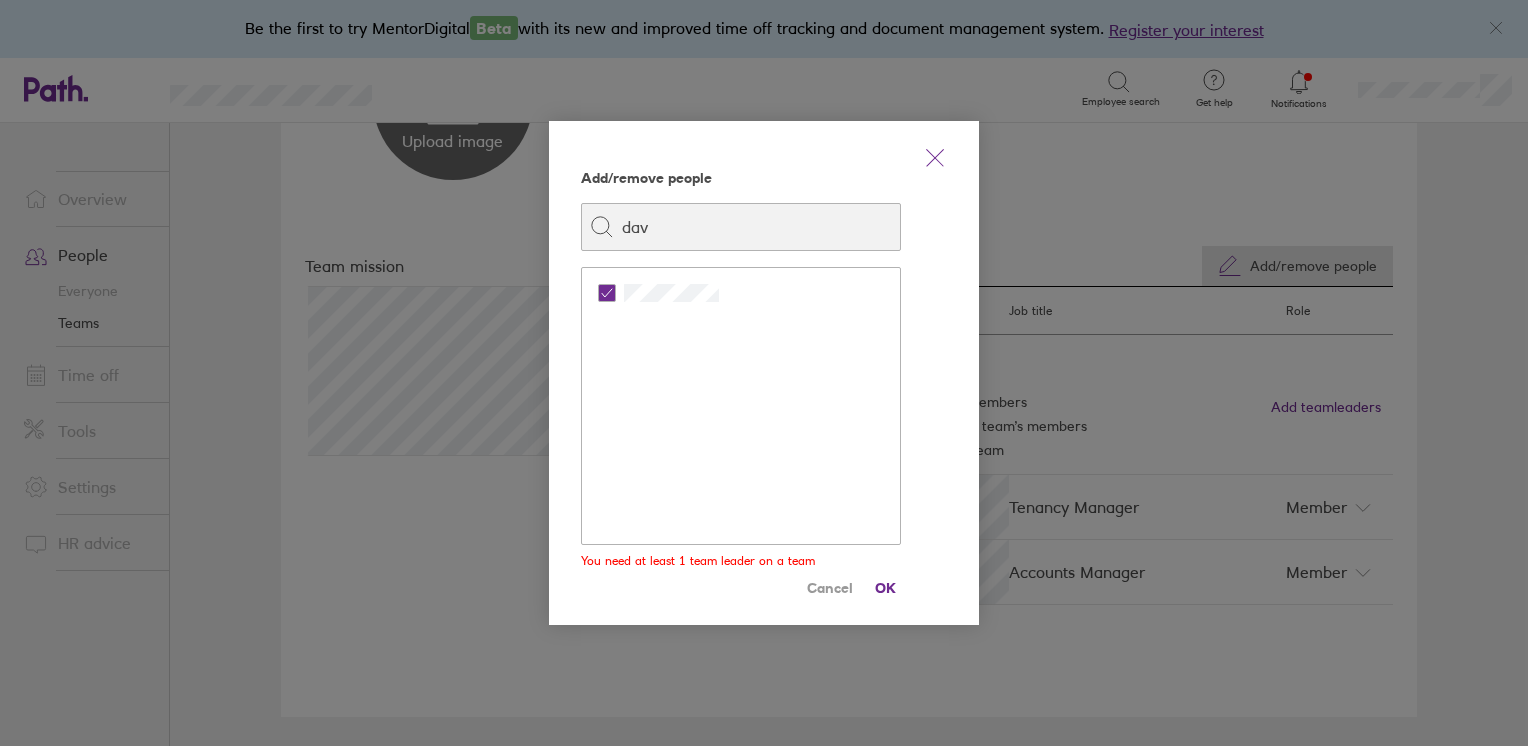 checkbox on "true" 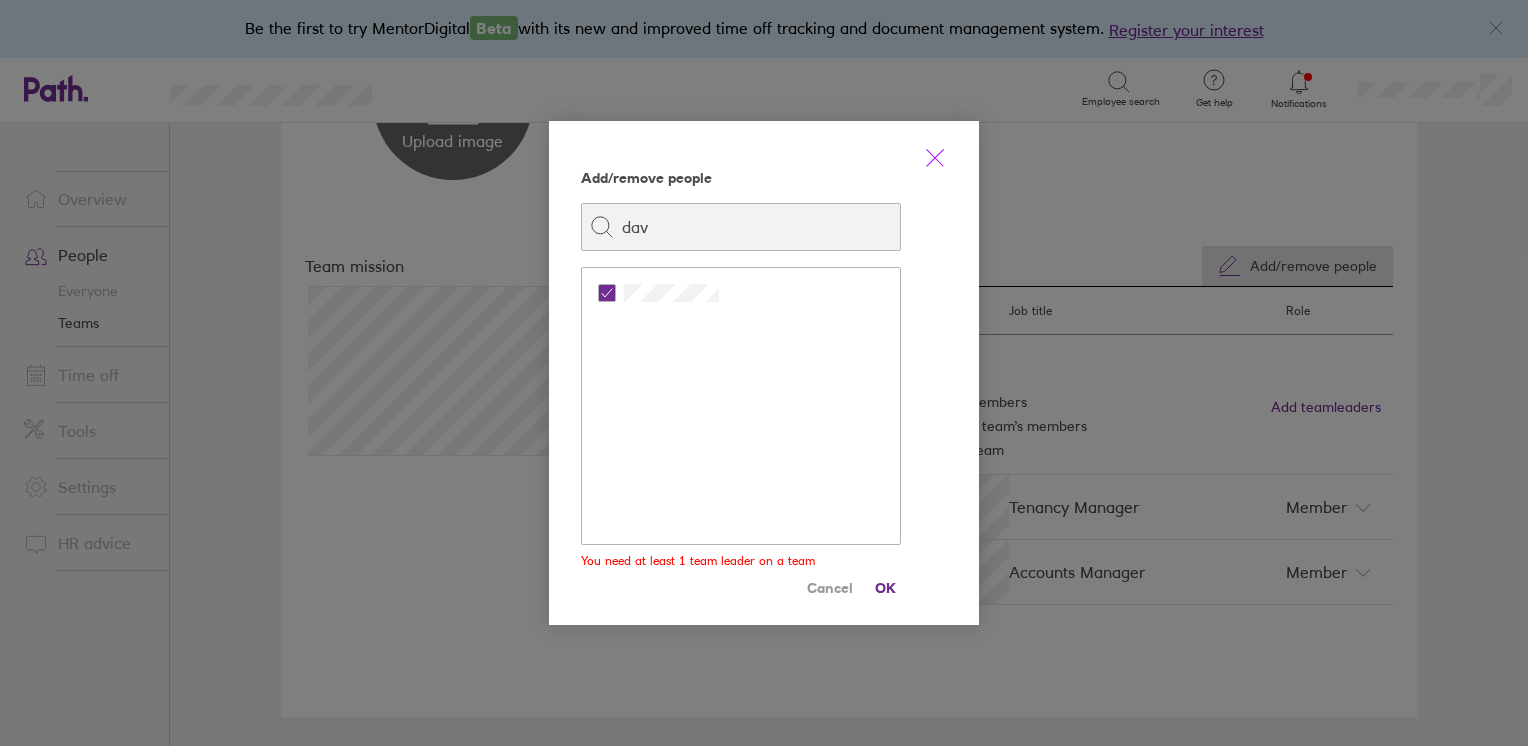 click 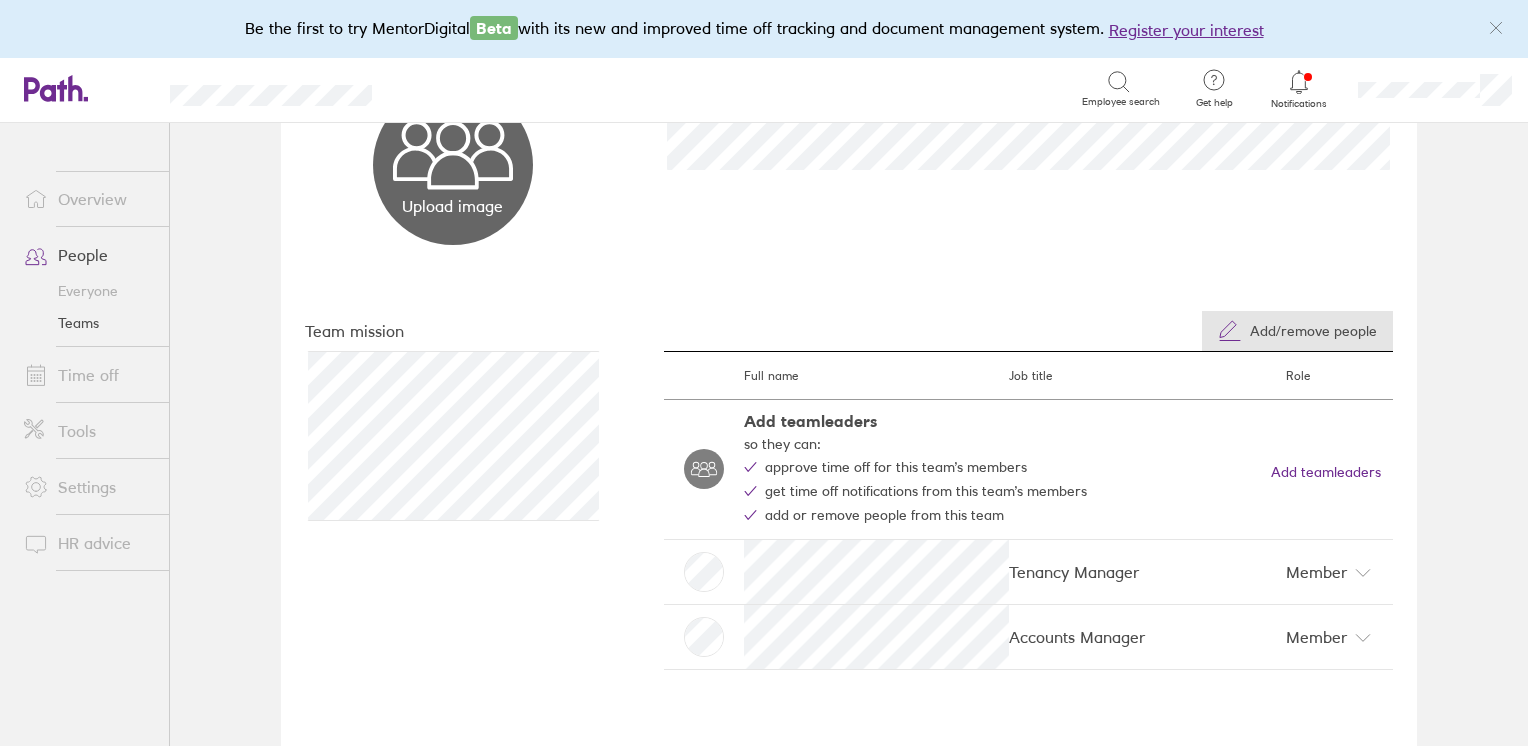 scroll, scrollTop: 157, scrollLeft: 0, axis: vertical 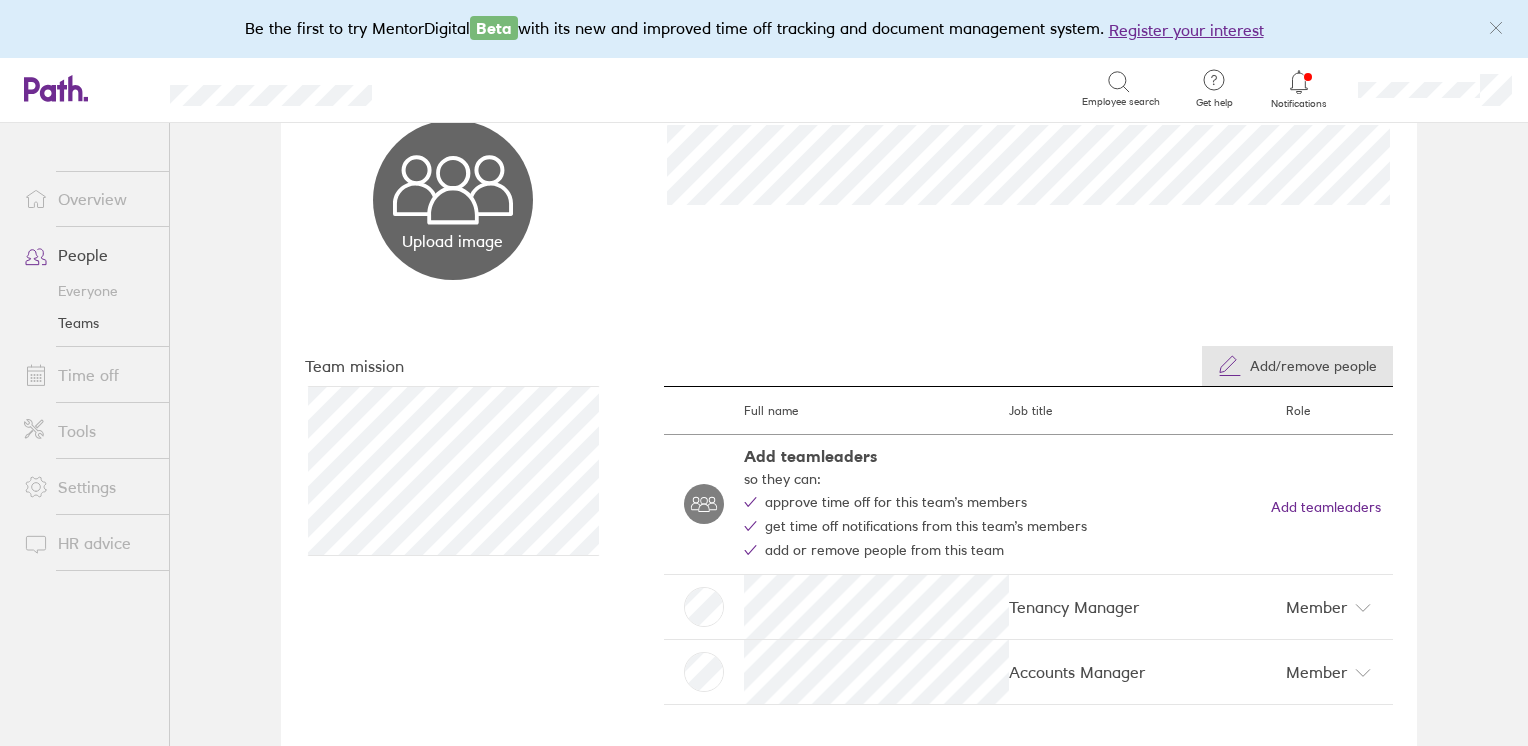 click on "Add/remove people" at bounding box center [1313, 366] 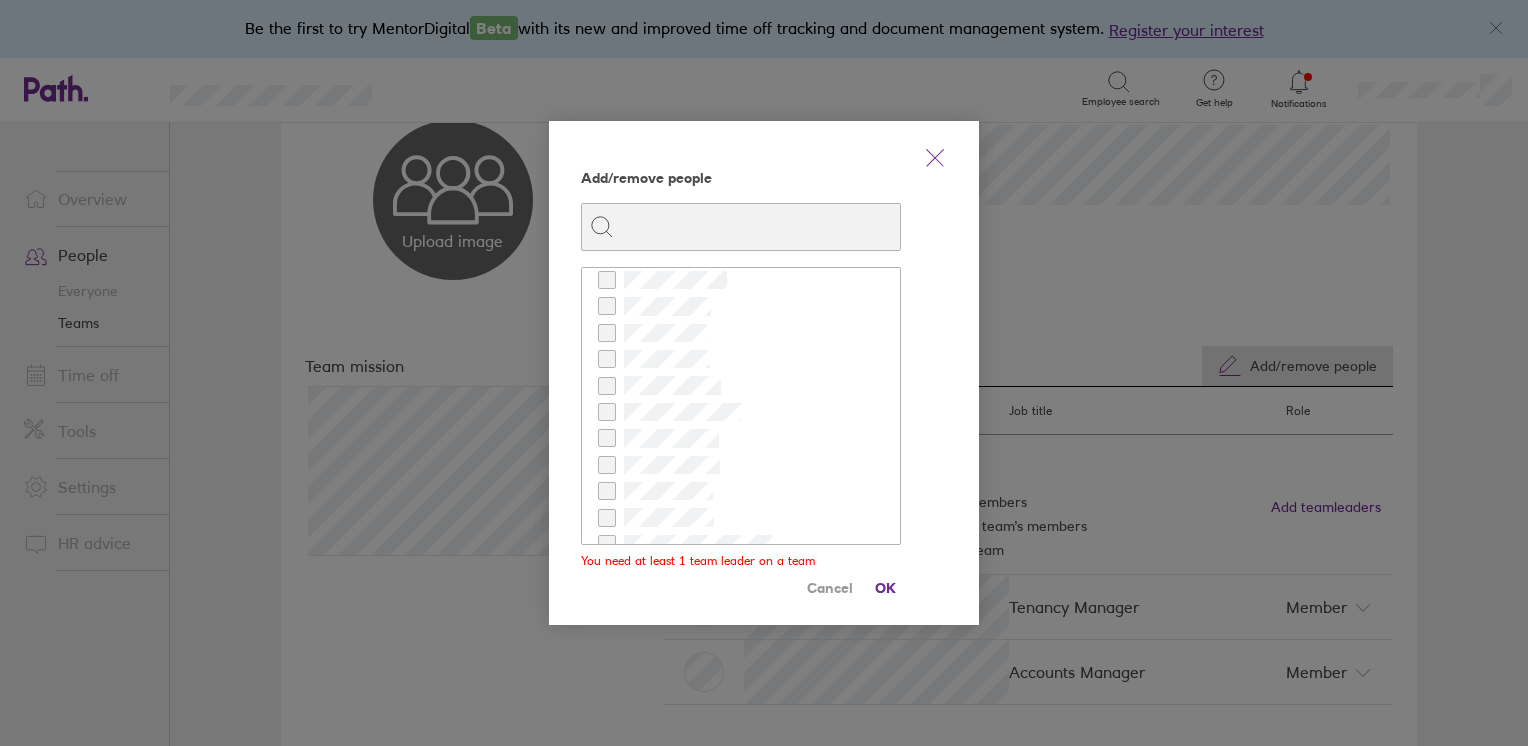 scroll, scrollTop: 200, scrollLeft: 0, axis: vertical 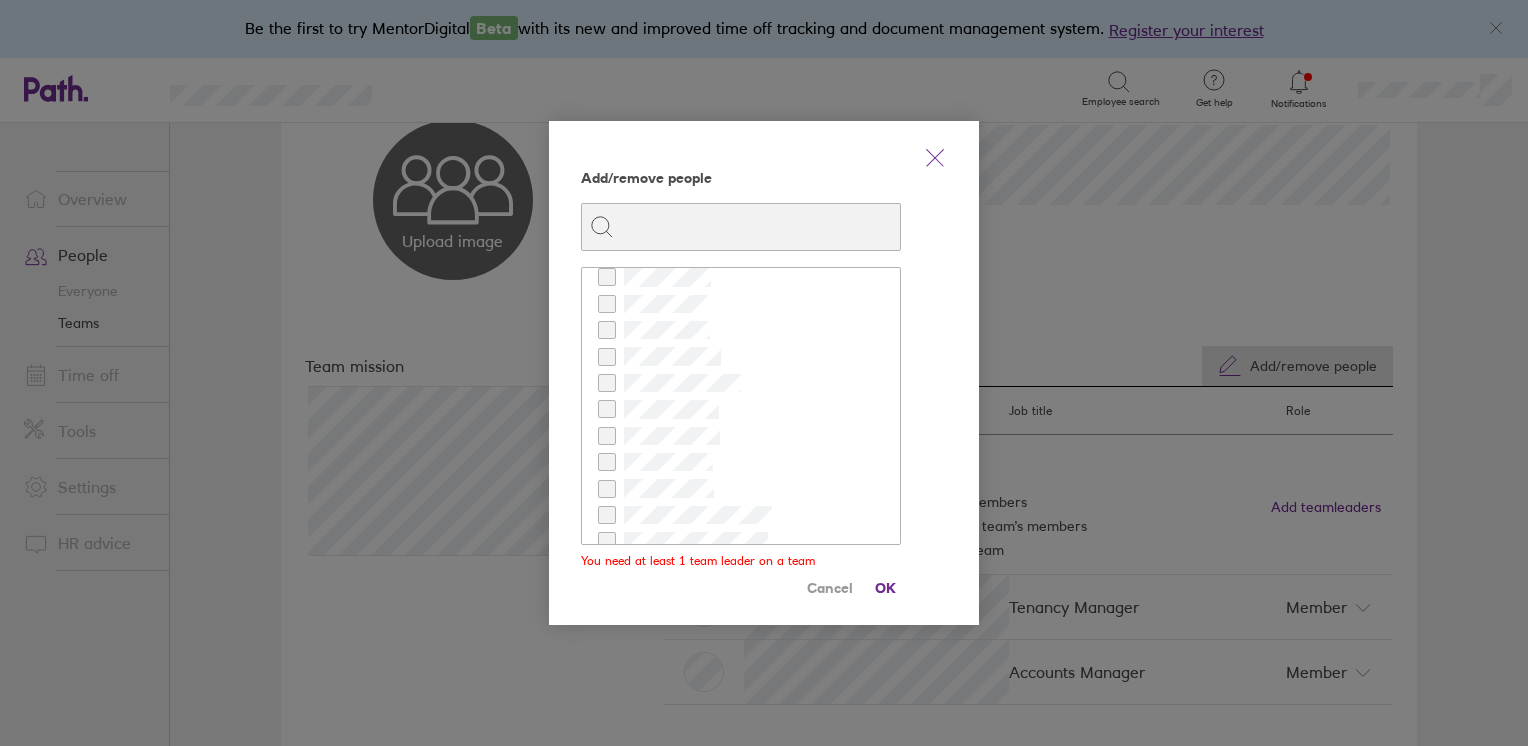 click 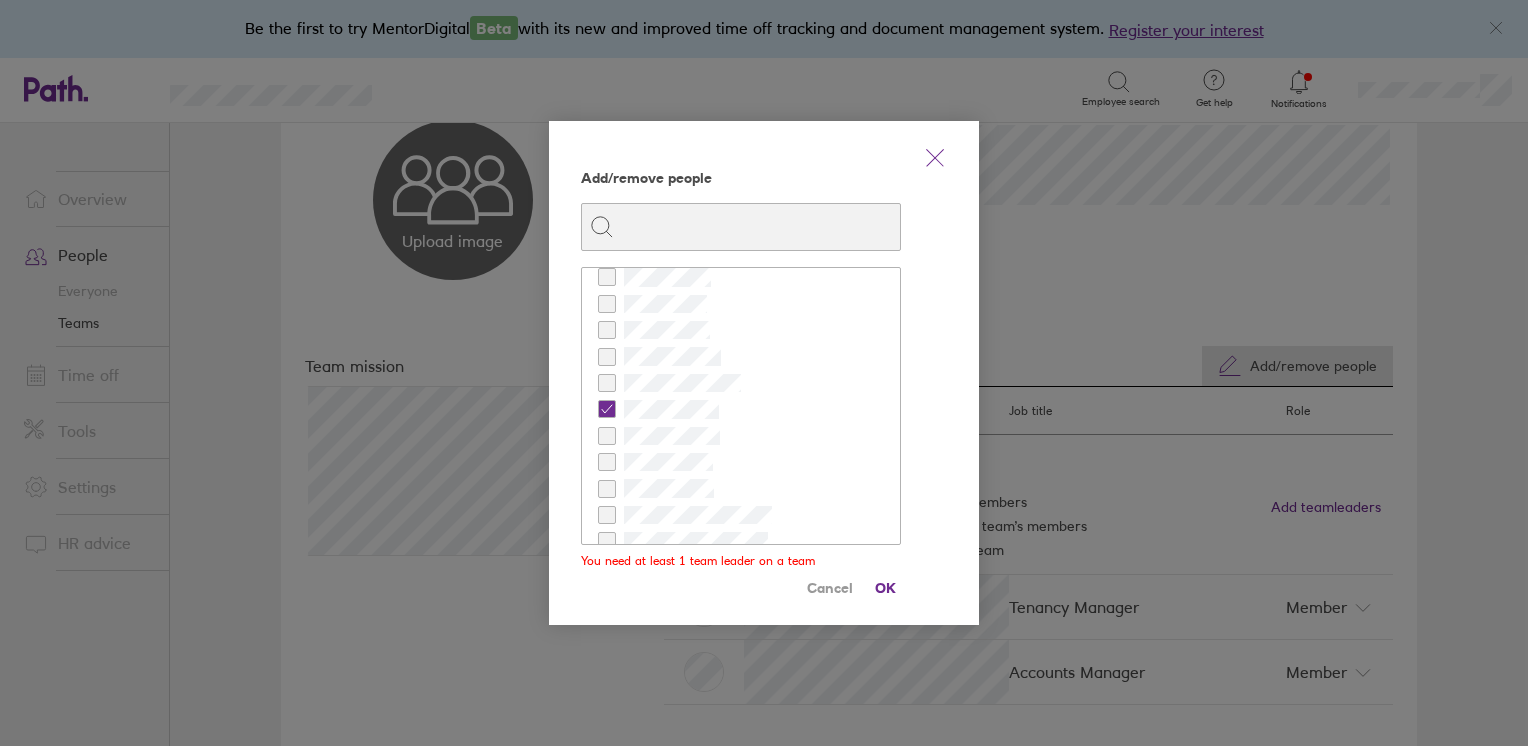 checkbox on "true" 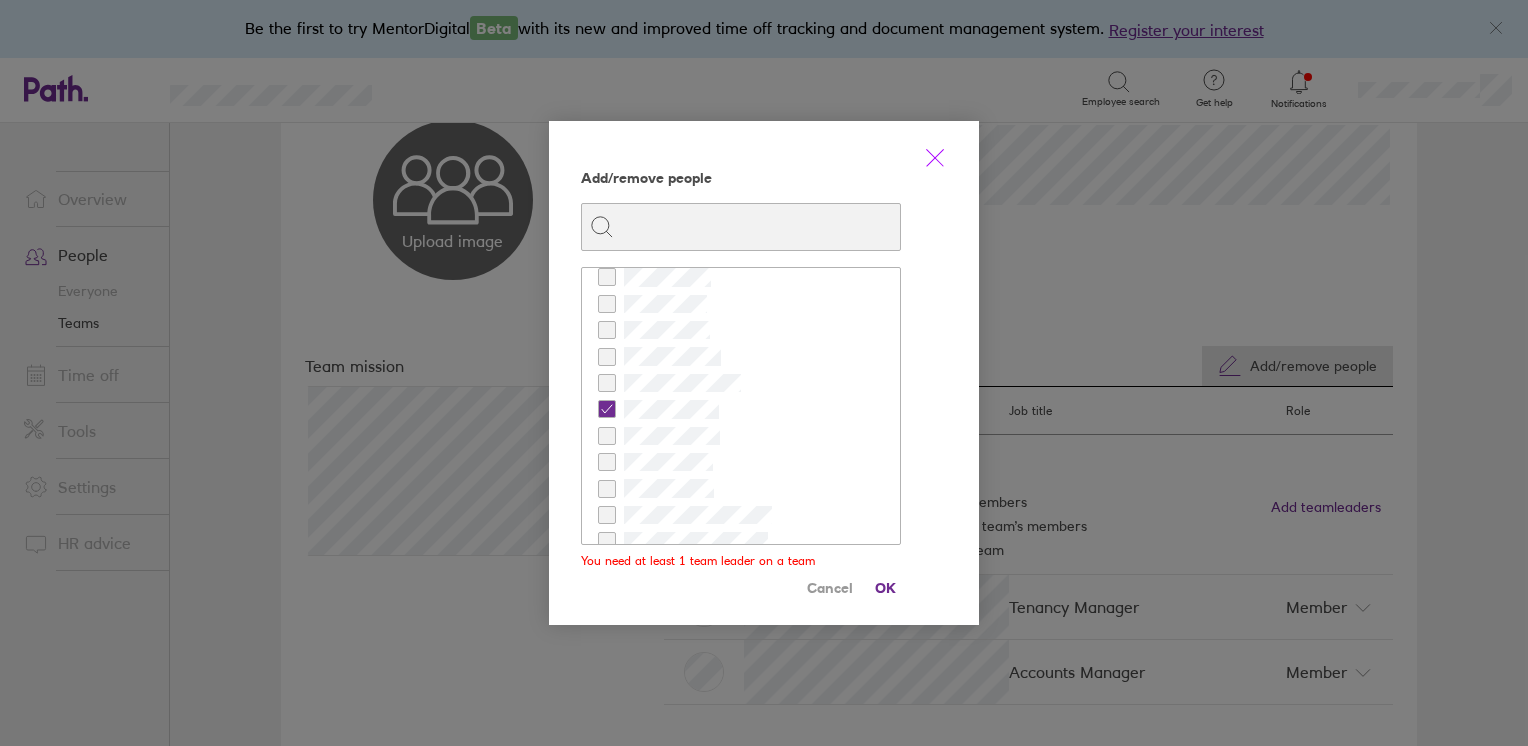click 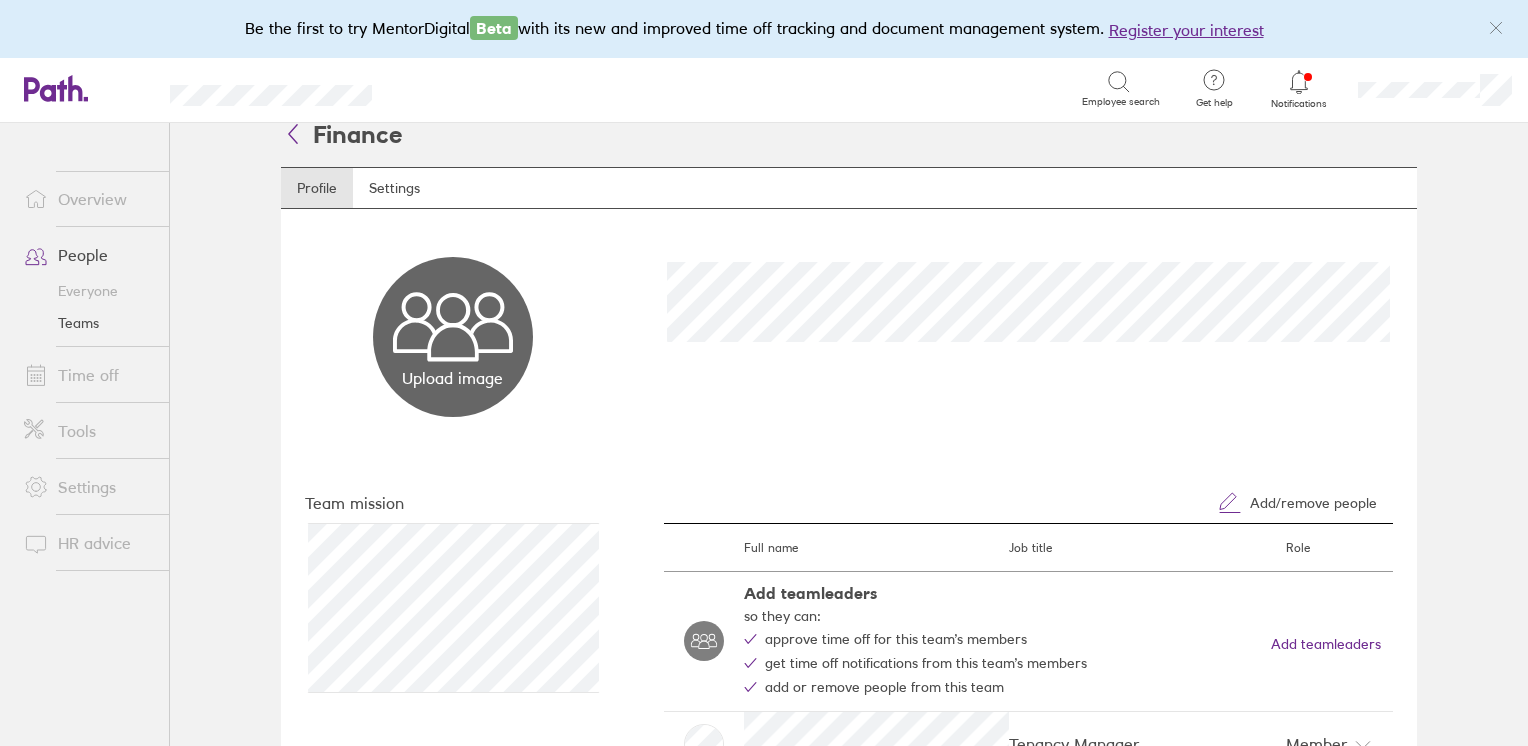 scroll, scrollTop: 0, scrollLeft: 0, axis: both 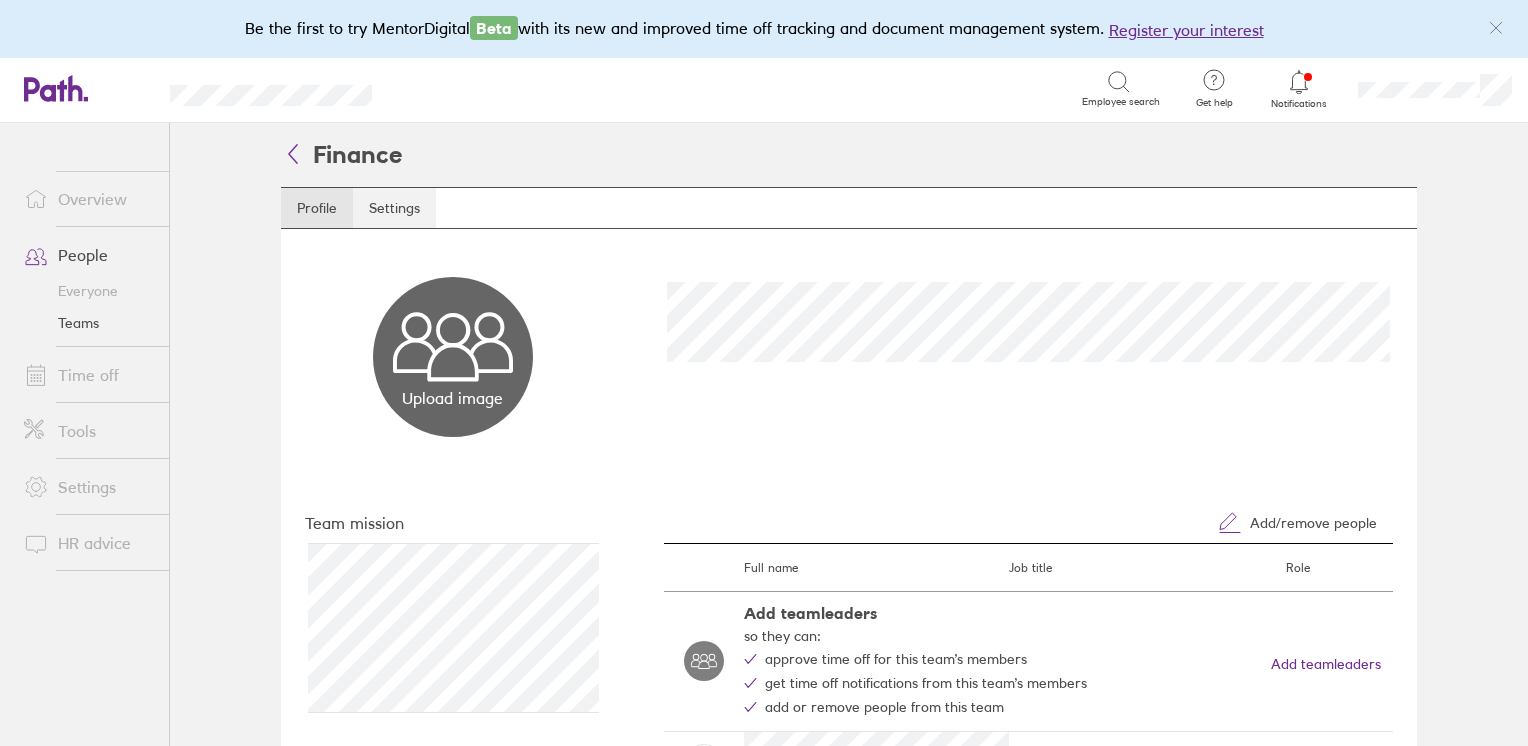 click on "Settings" at bounding box center (394, 208) 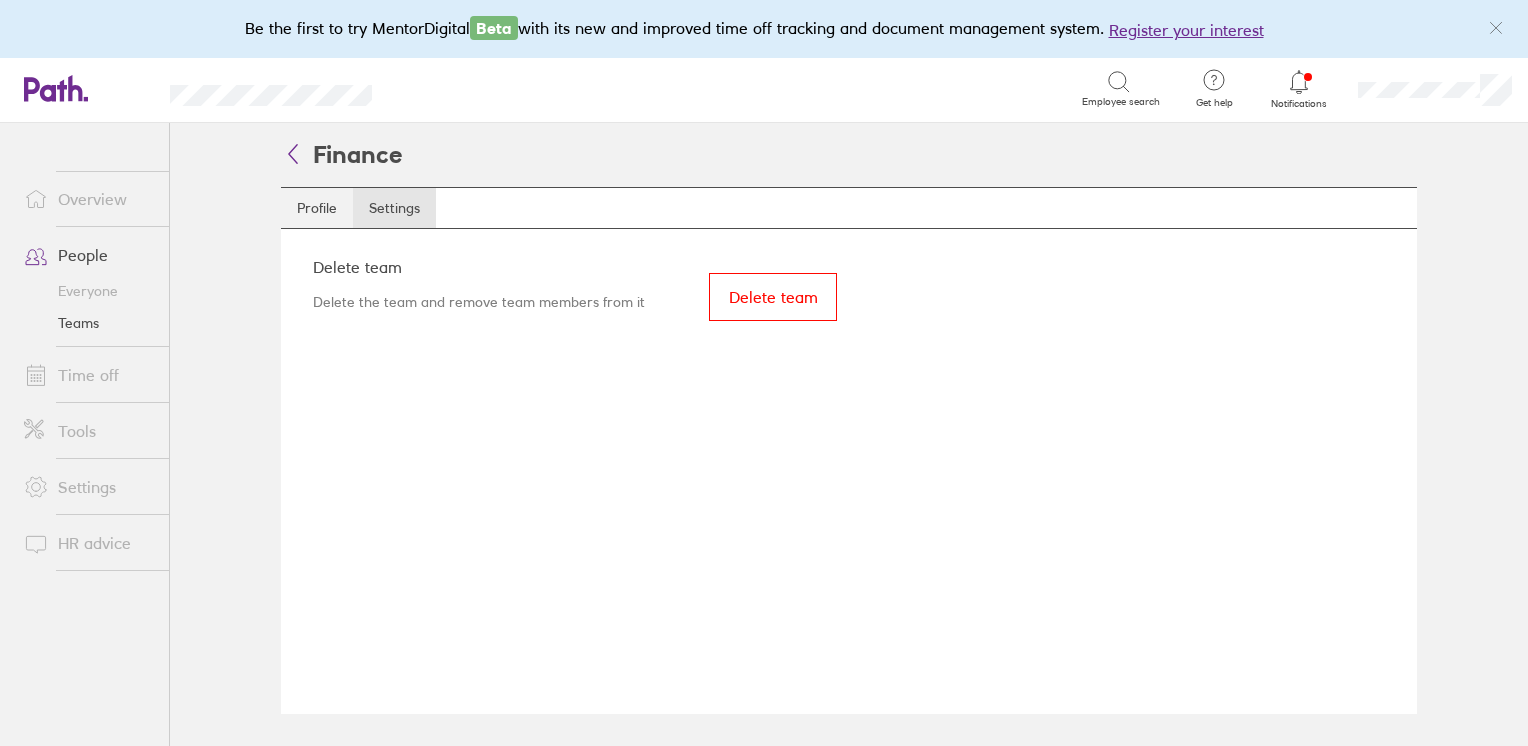 click on "Profile" at bounding box center [317, 208] 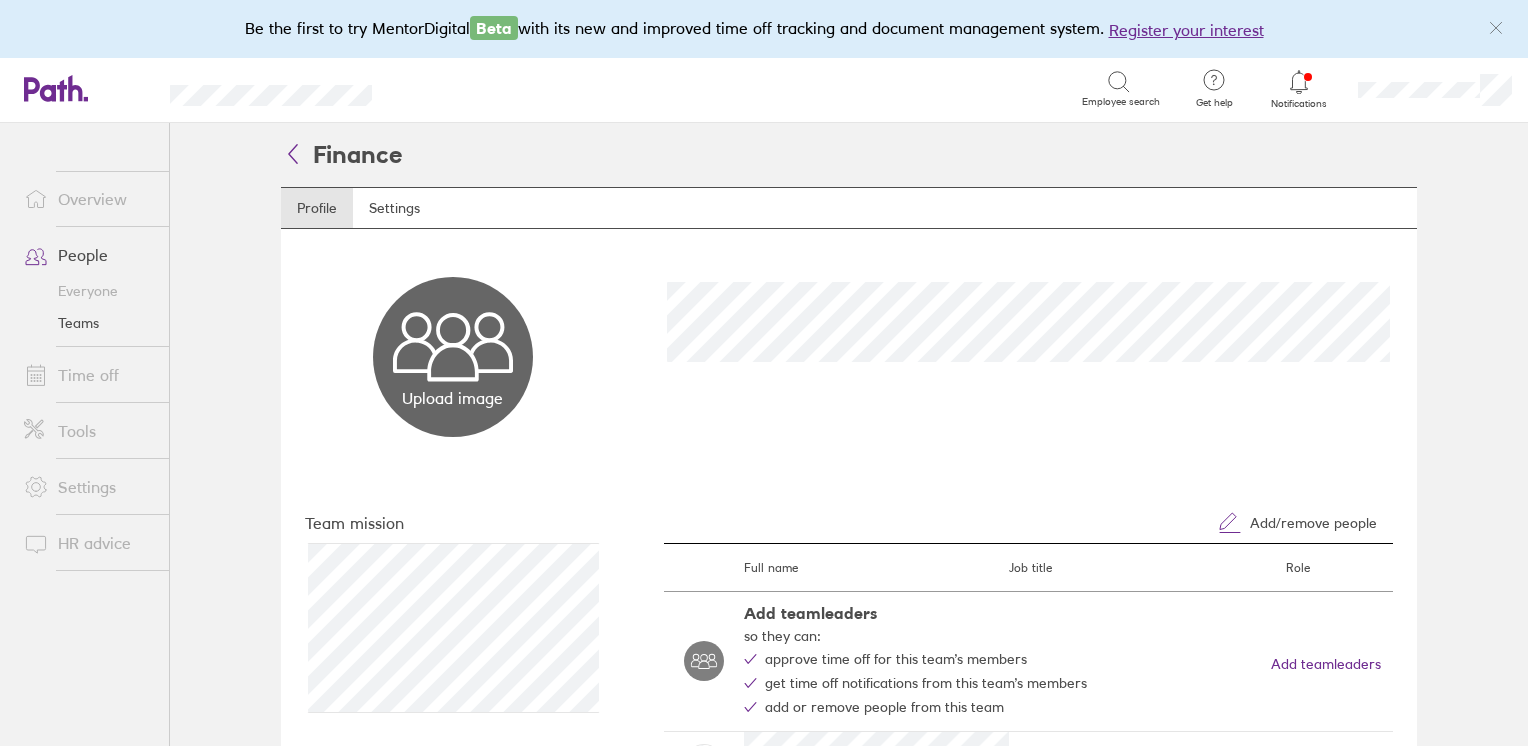 click 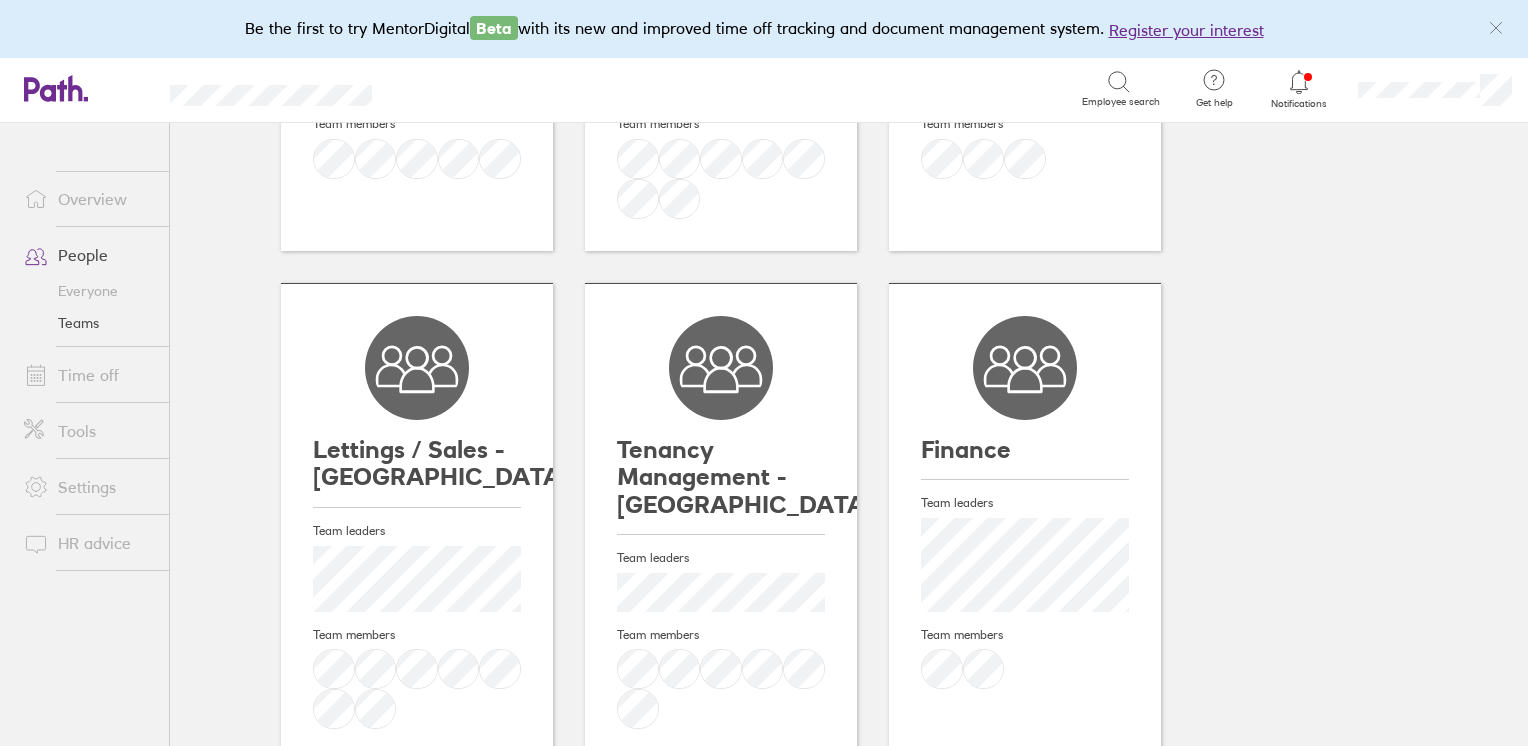 scroll, scrollTop: 400, scrollLeft: 0, axis: vertical 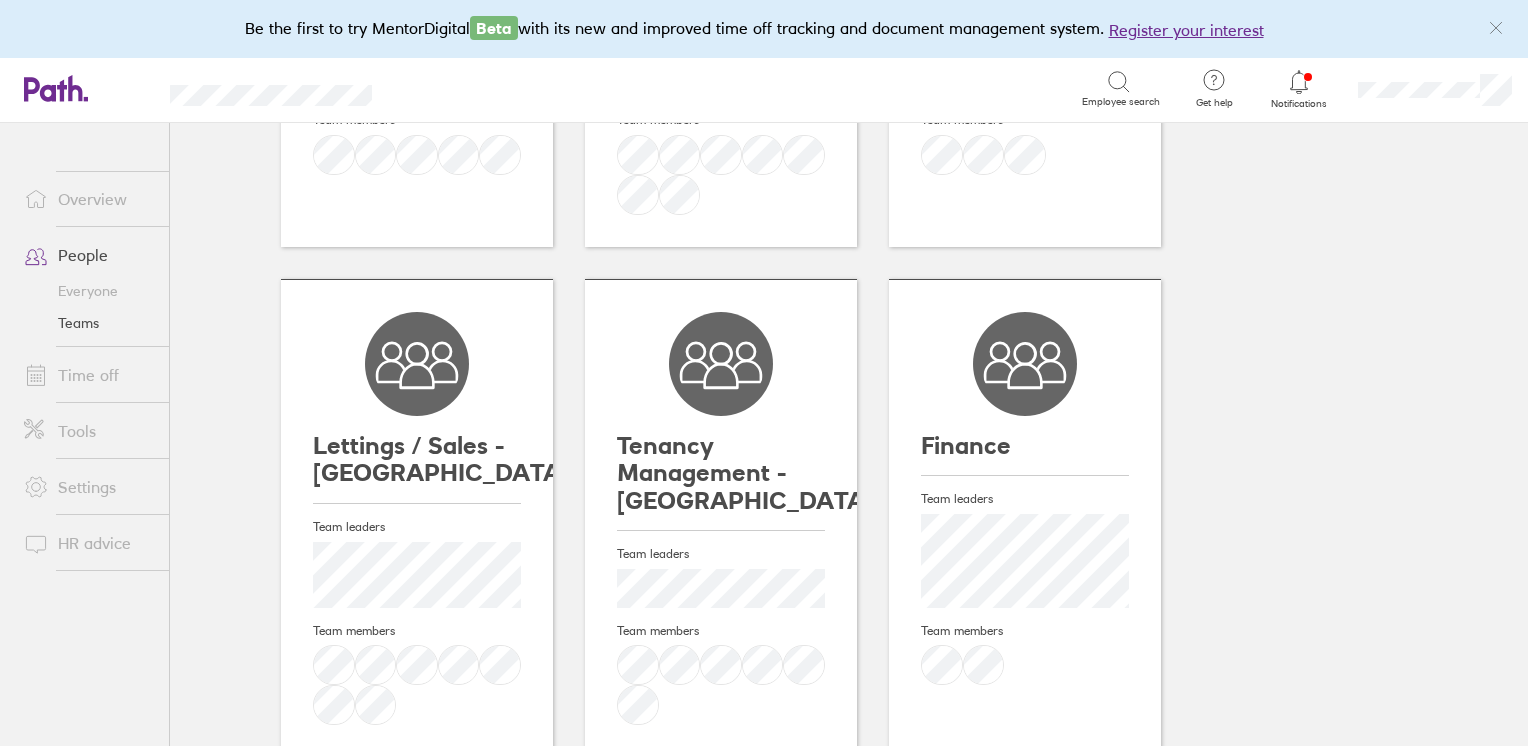 click on "Team leaders" at bounding box center (1025, 499) 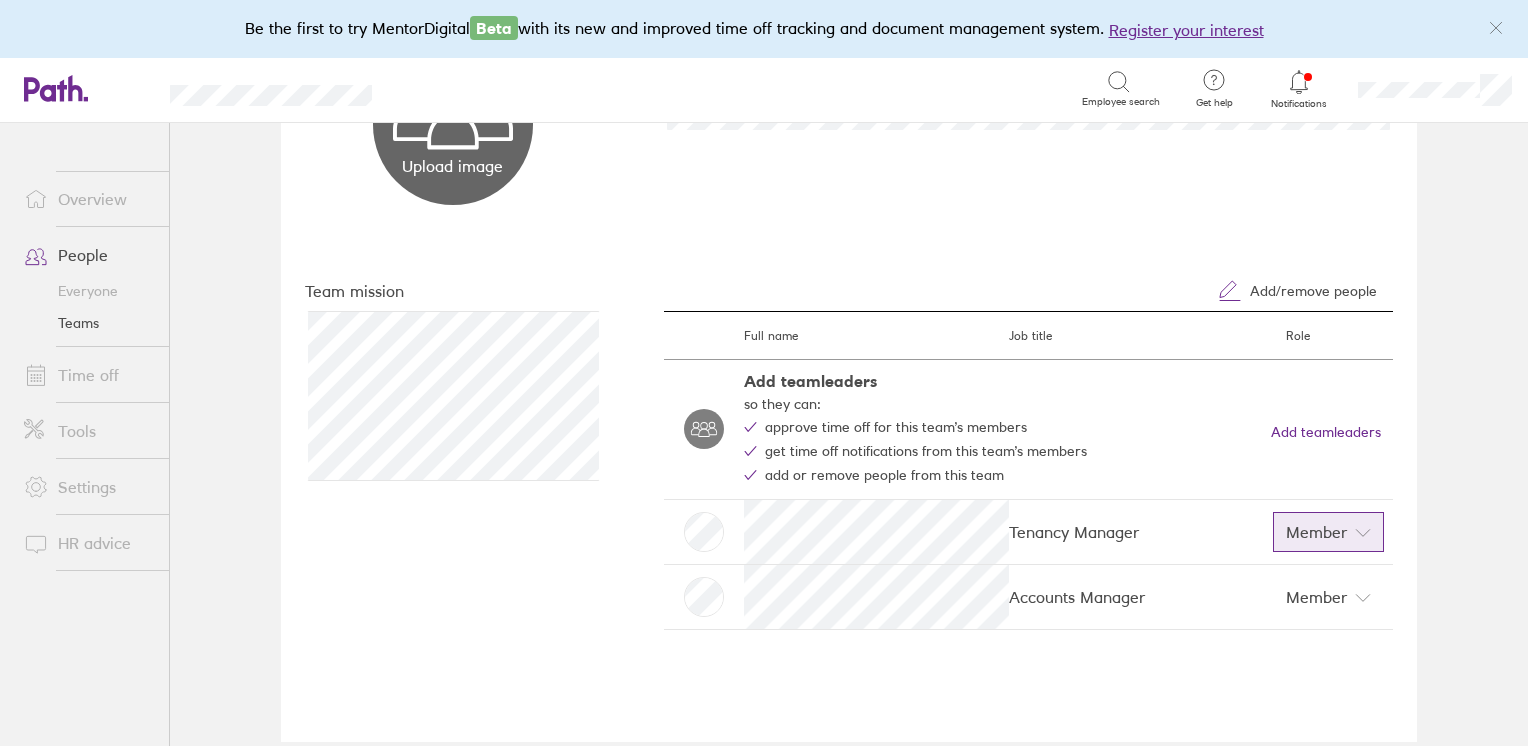 scroll, scrollTop: 257, scrollLeft: 0, axis: vertical 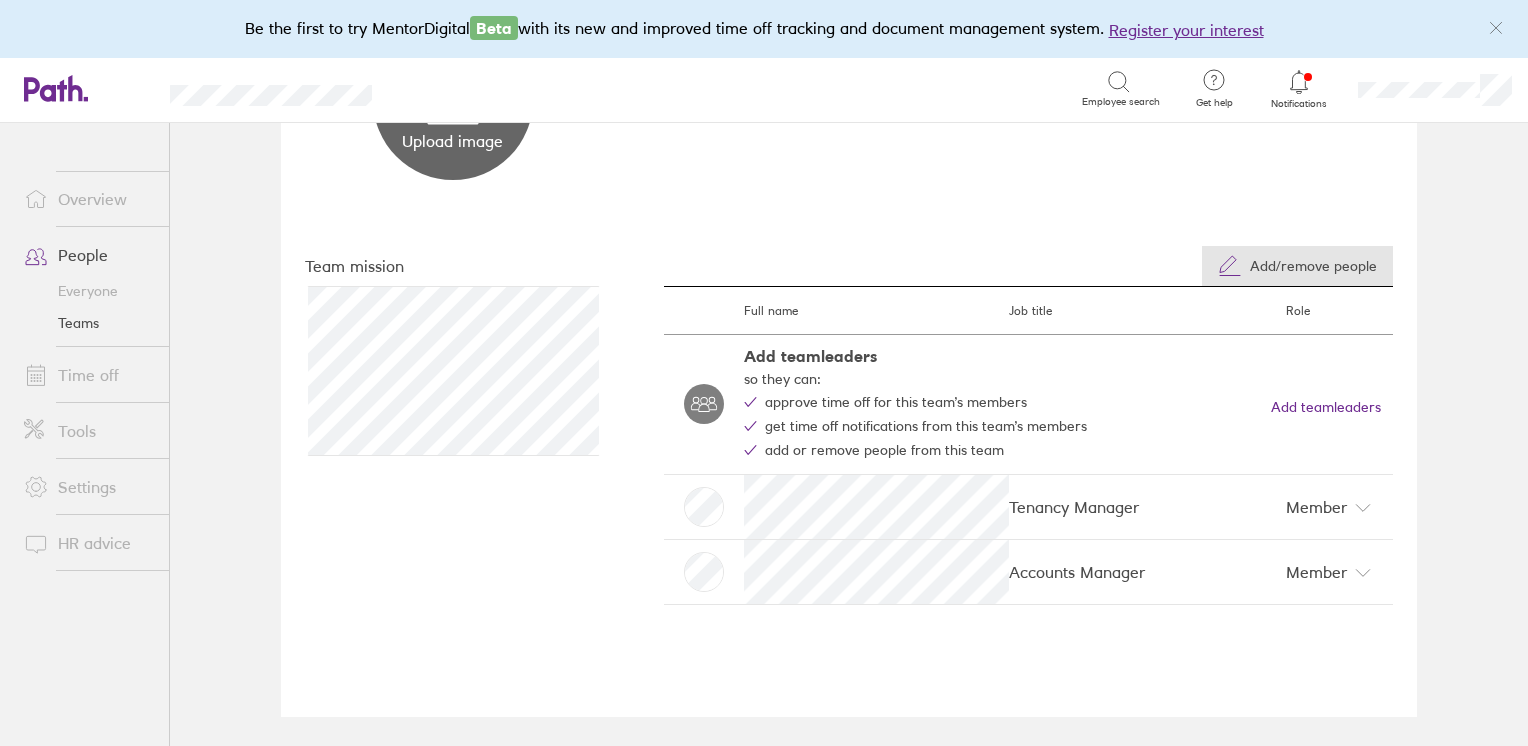 click on "Add/remove people" at bounding box center (1313, 266) 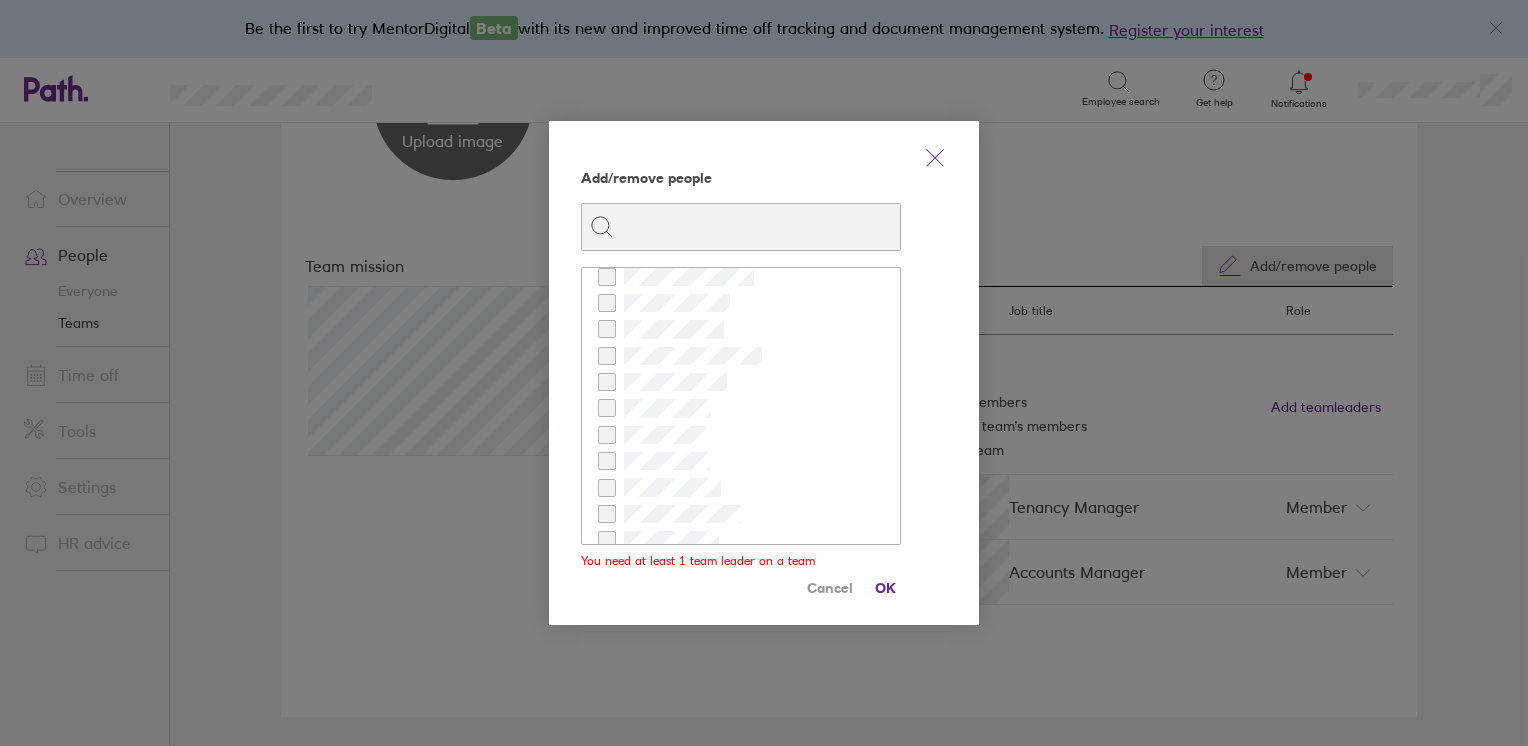 scroll, scrollTop: 100, scrollLeft: 0, axis: vertical 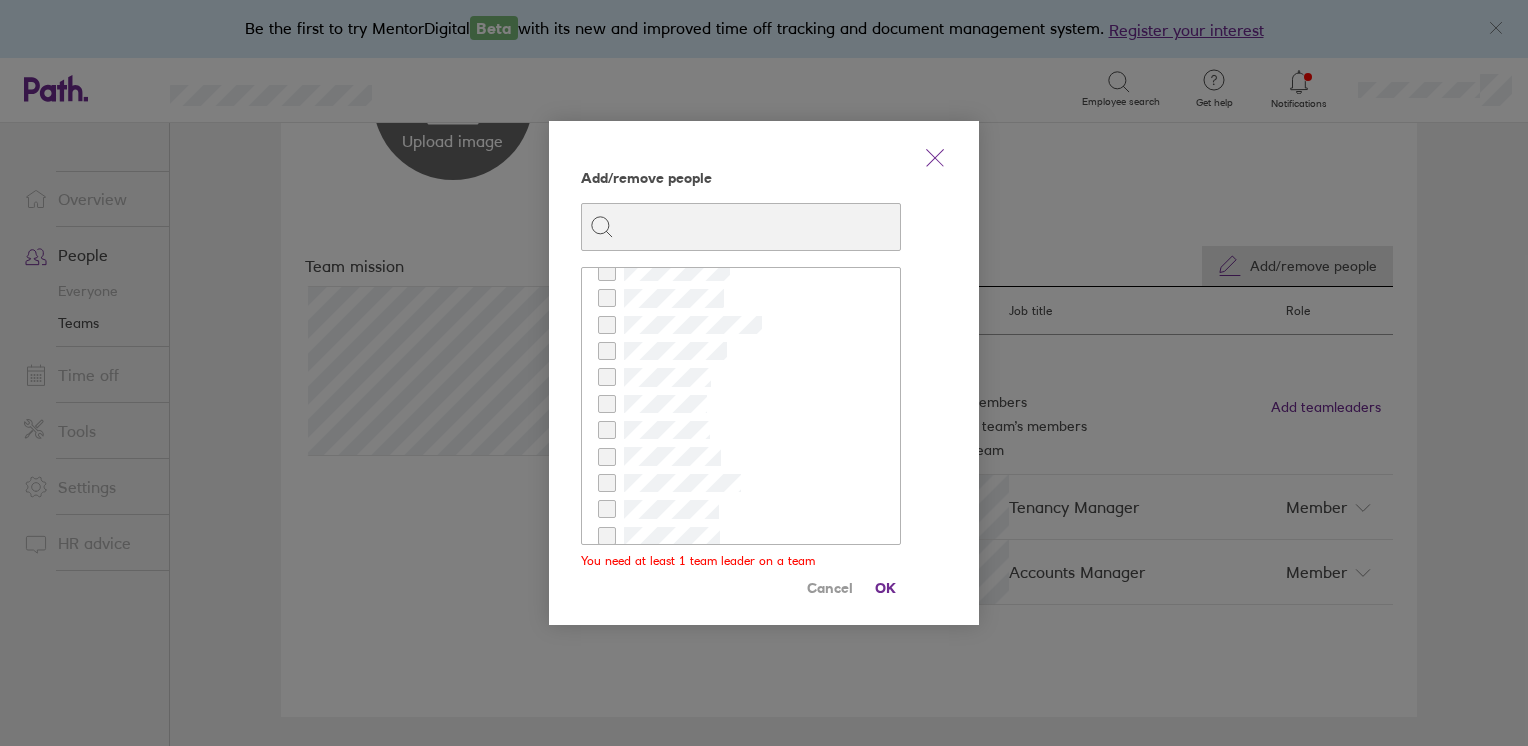 click 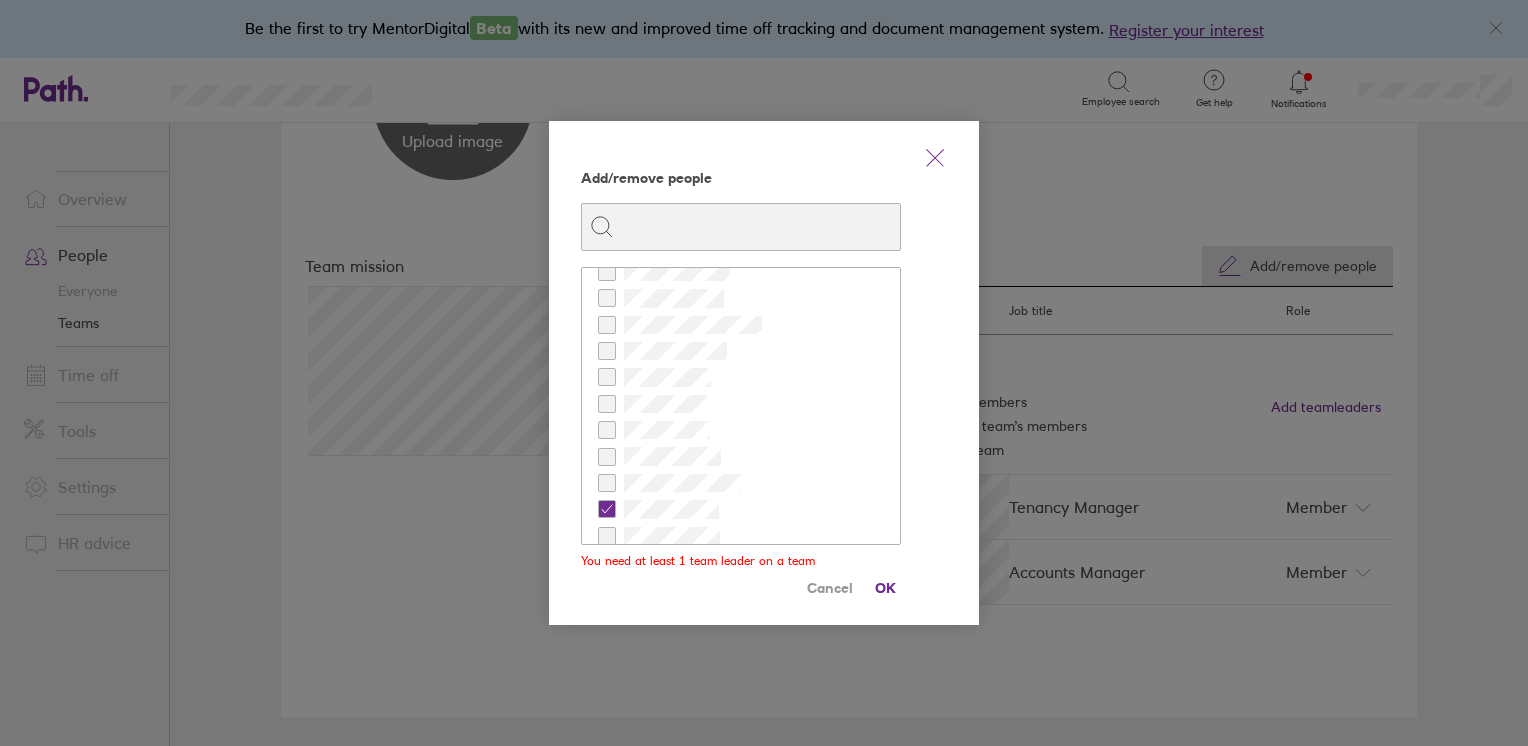 click 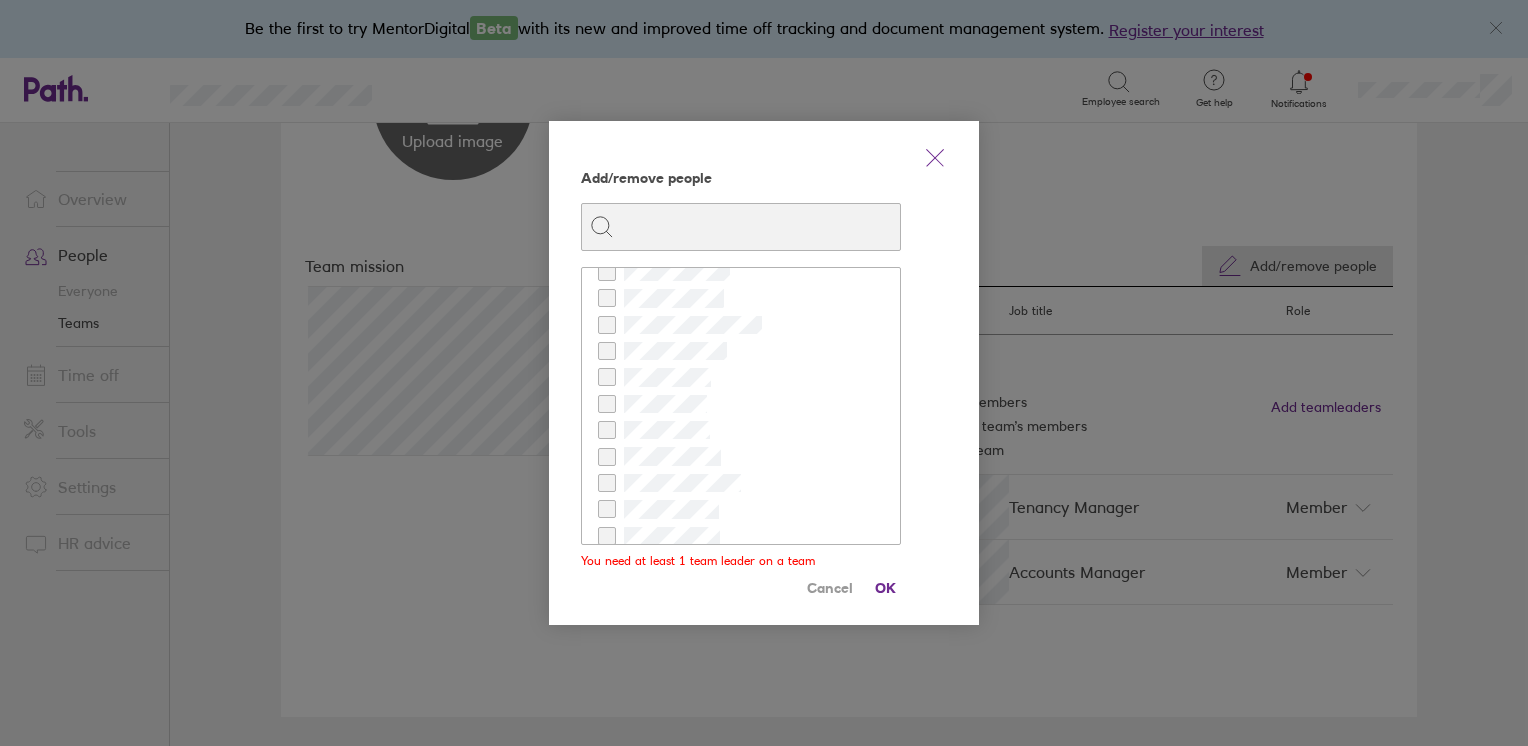 click 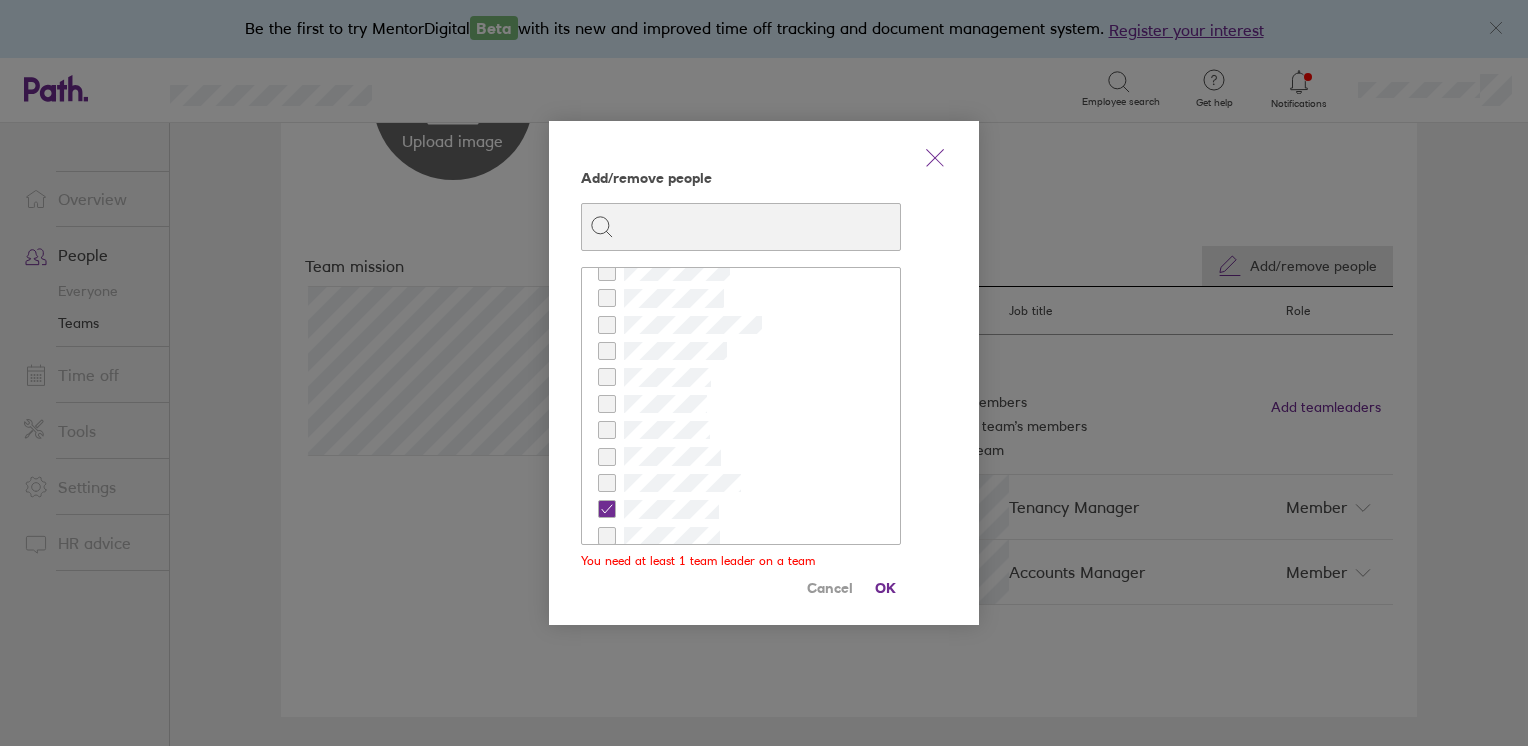 click 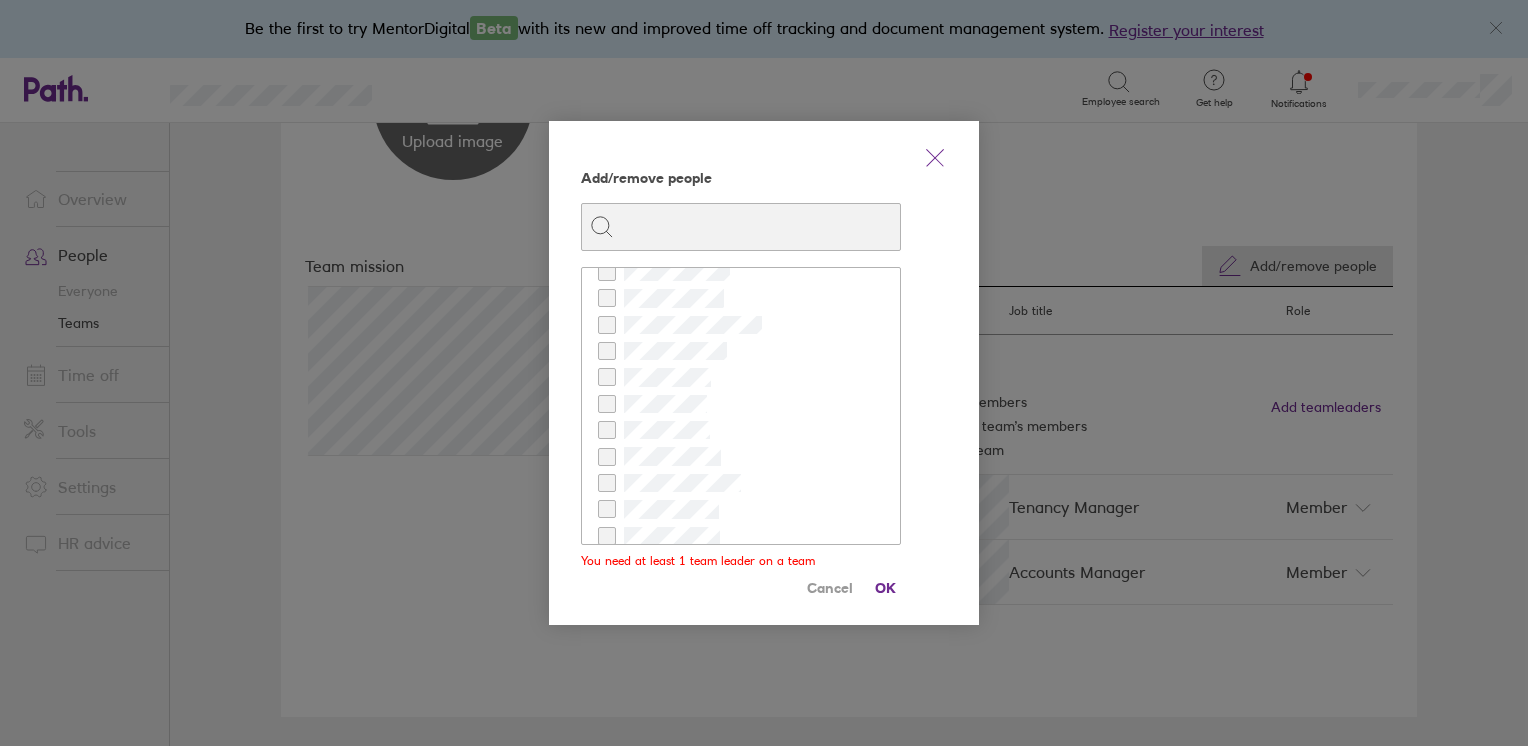 click 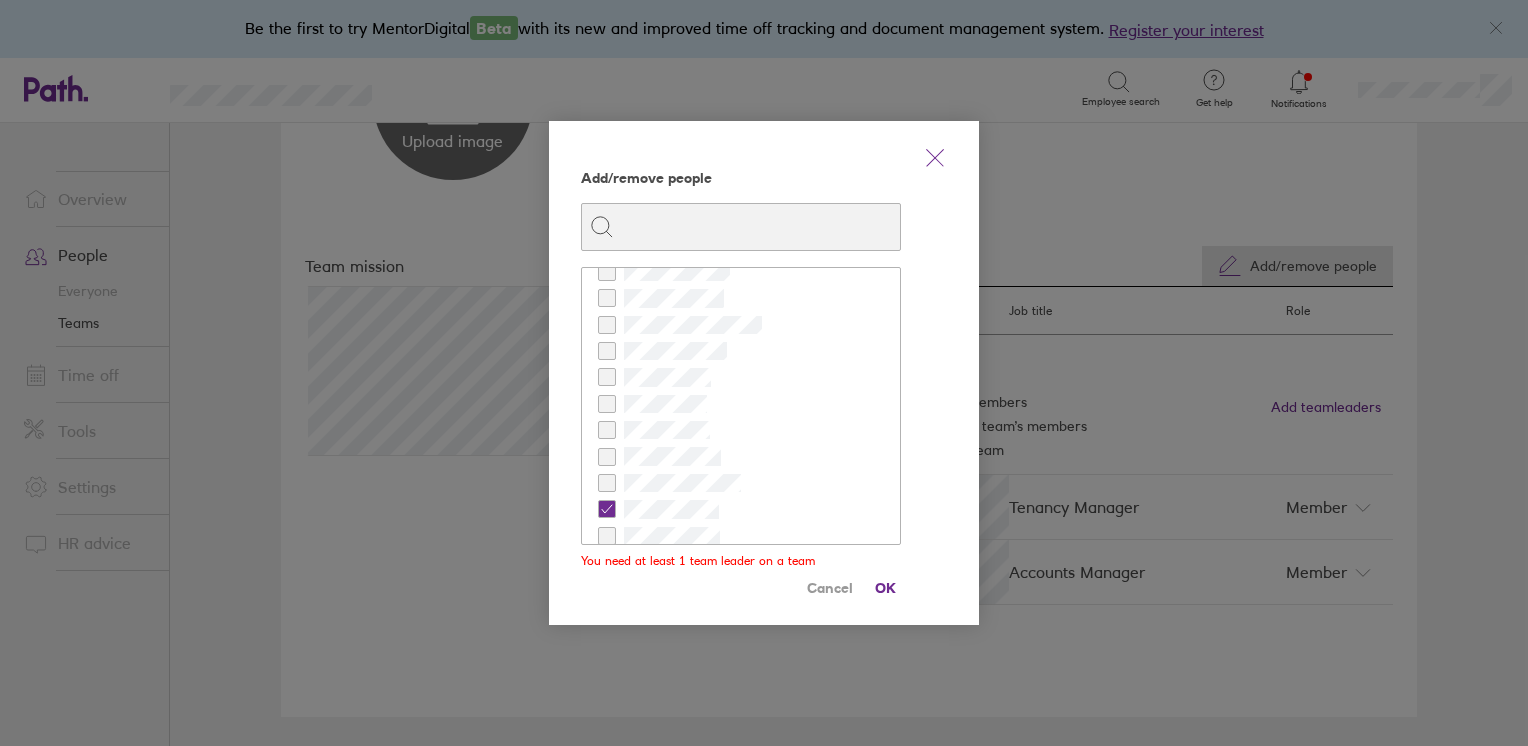 checkbox on "true" 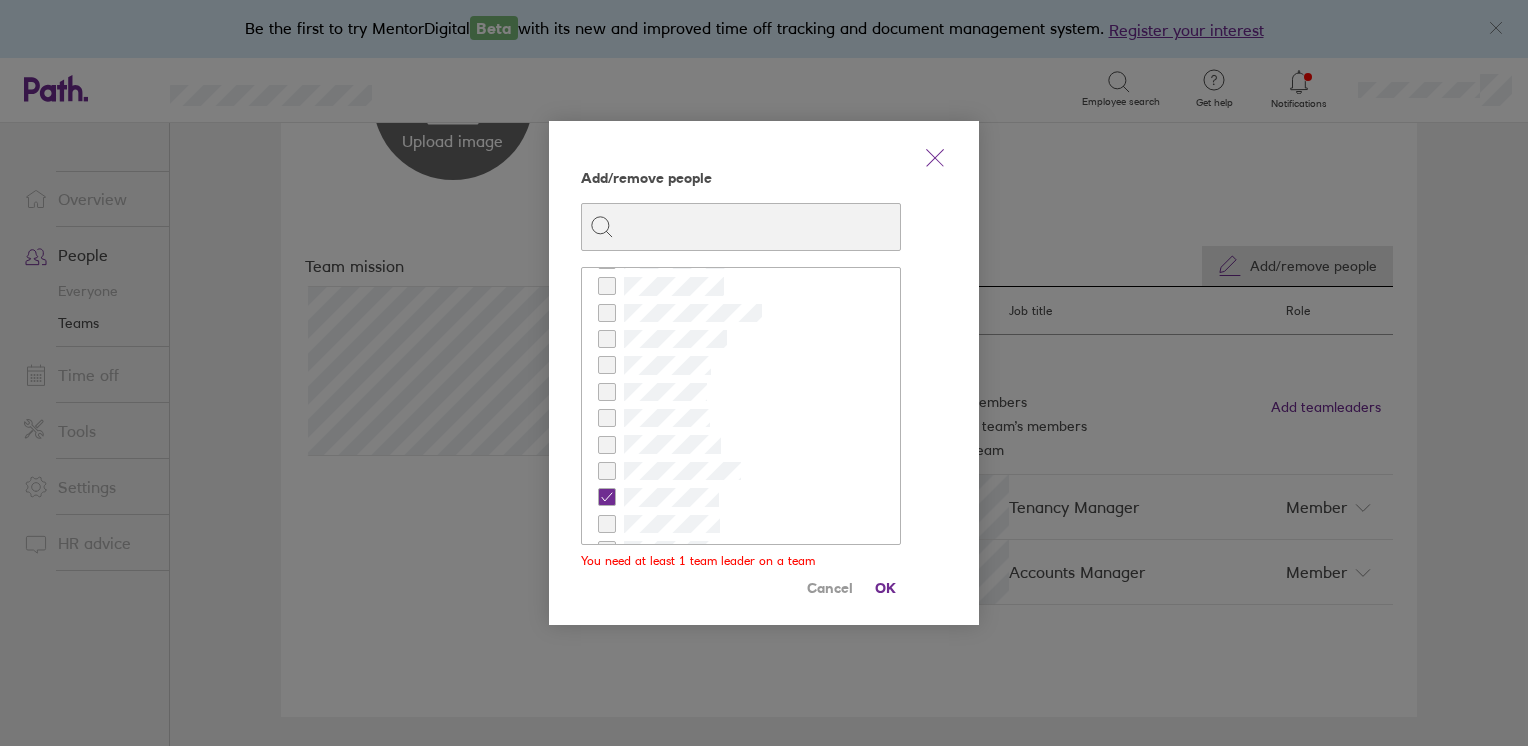 scroll, scrollTop: 0, scrollLeft: 0, axis: both 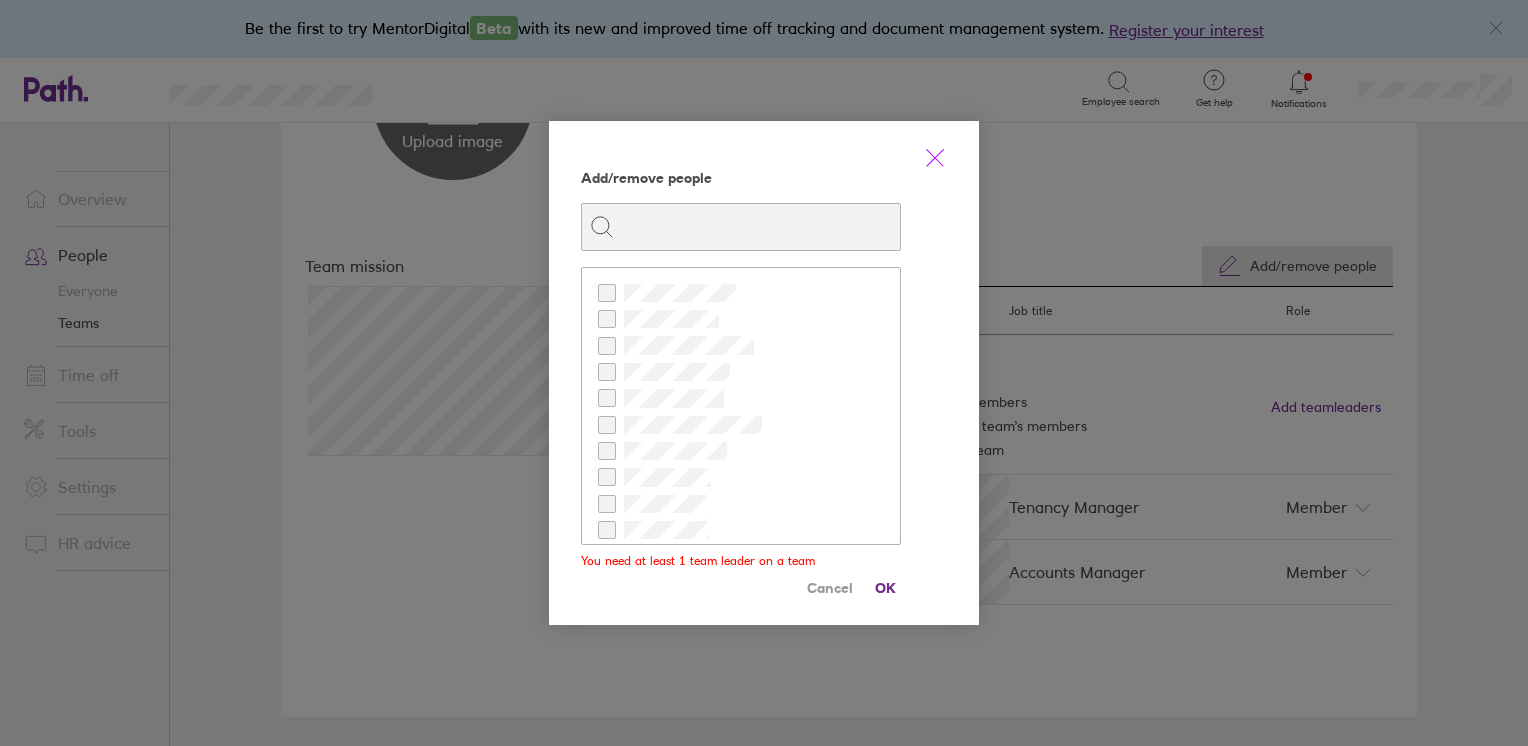 click 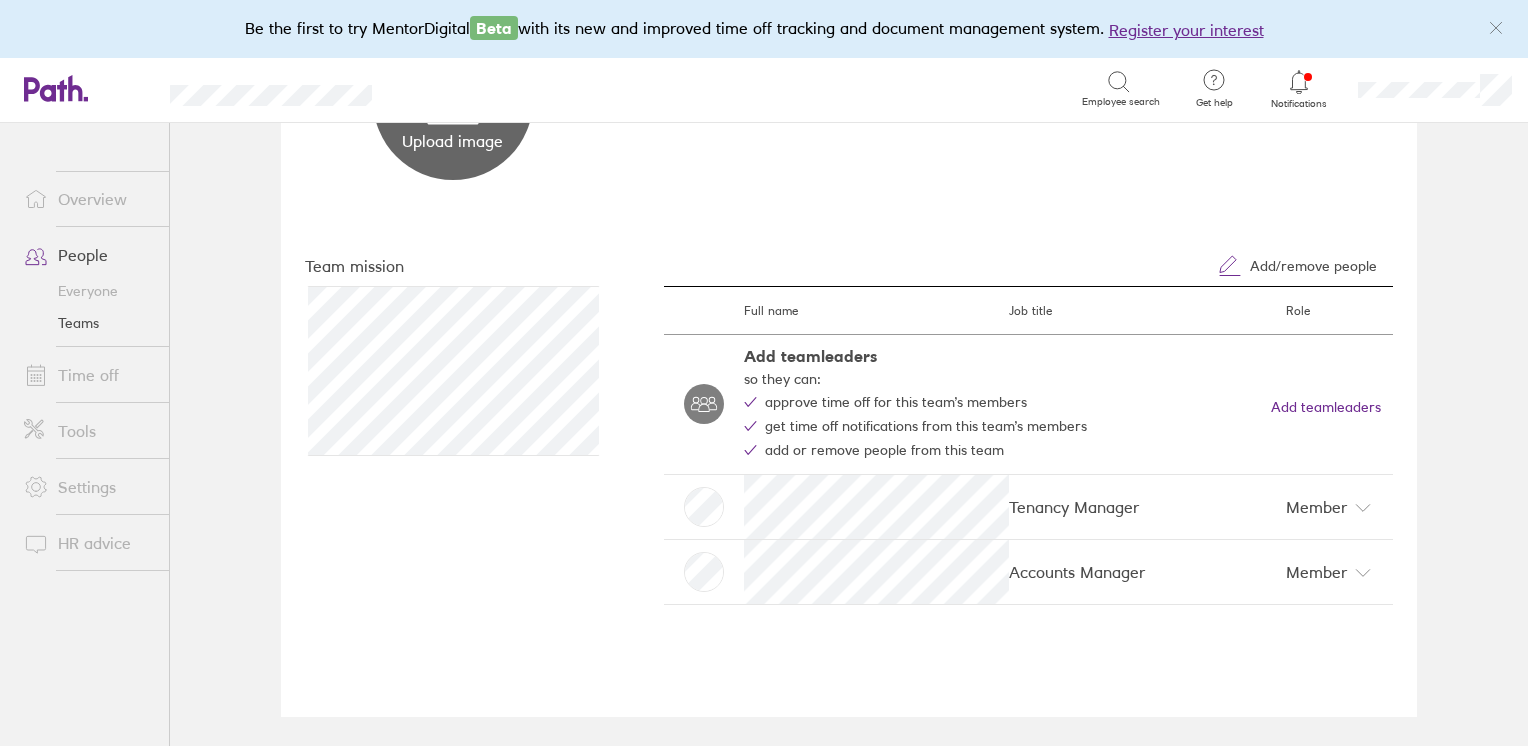 click on "Job title" at bounding box center [1141, 311] 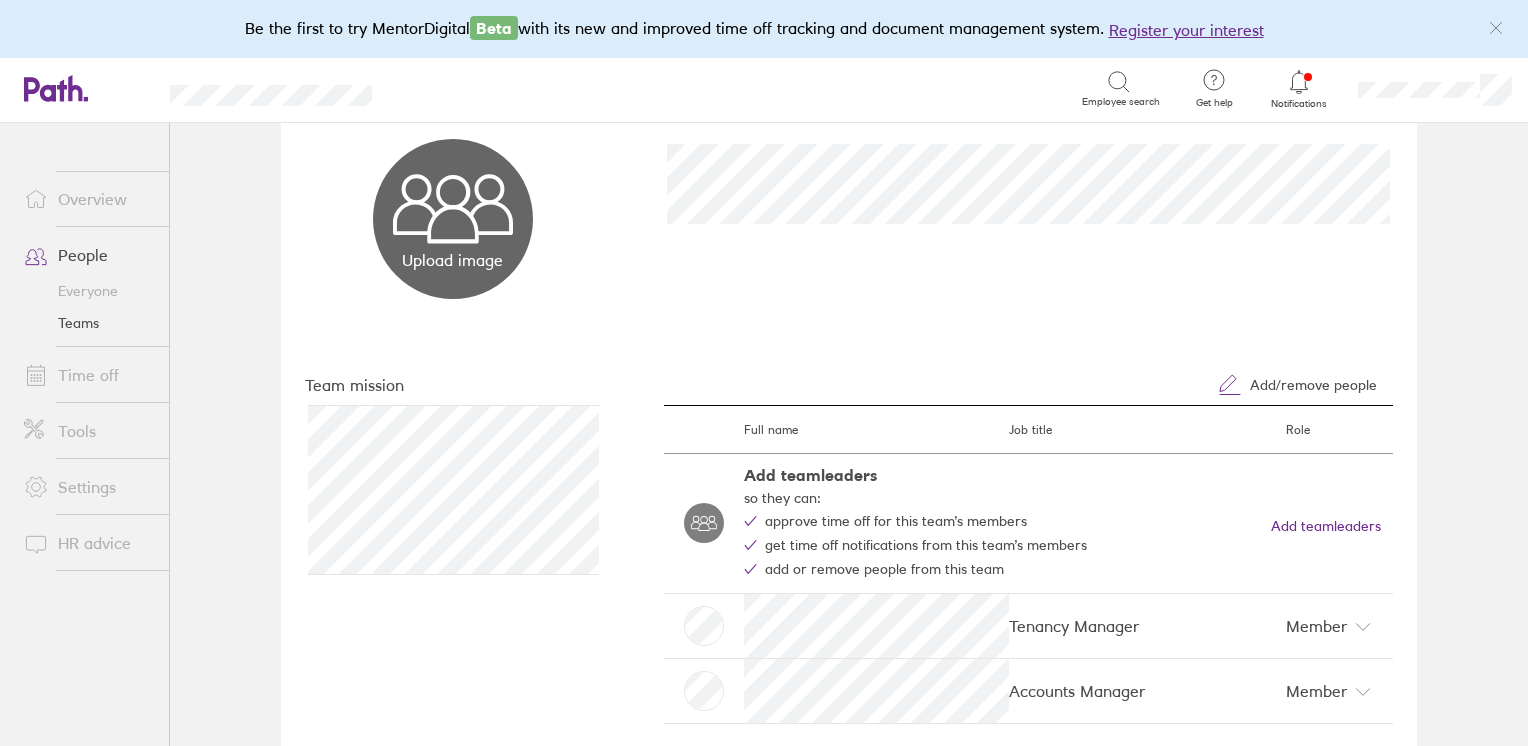 scroll, scrollTop: 0, scrollLeft: 0, axis: both 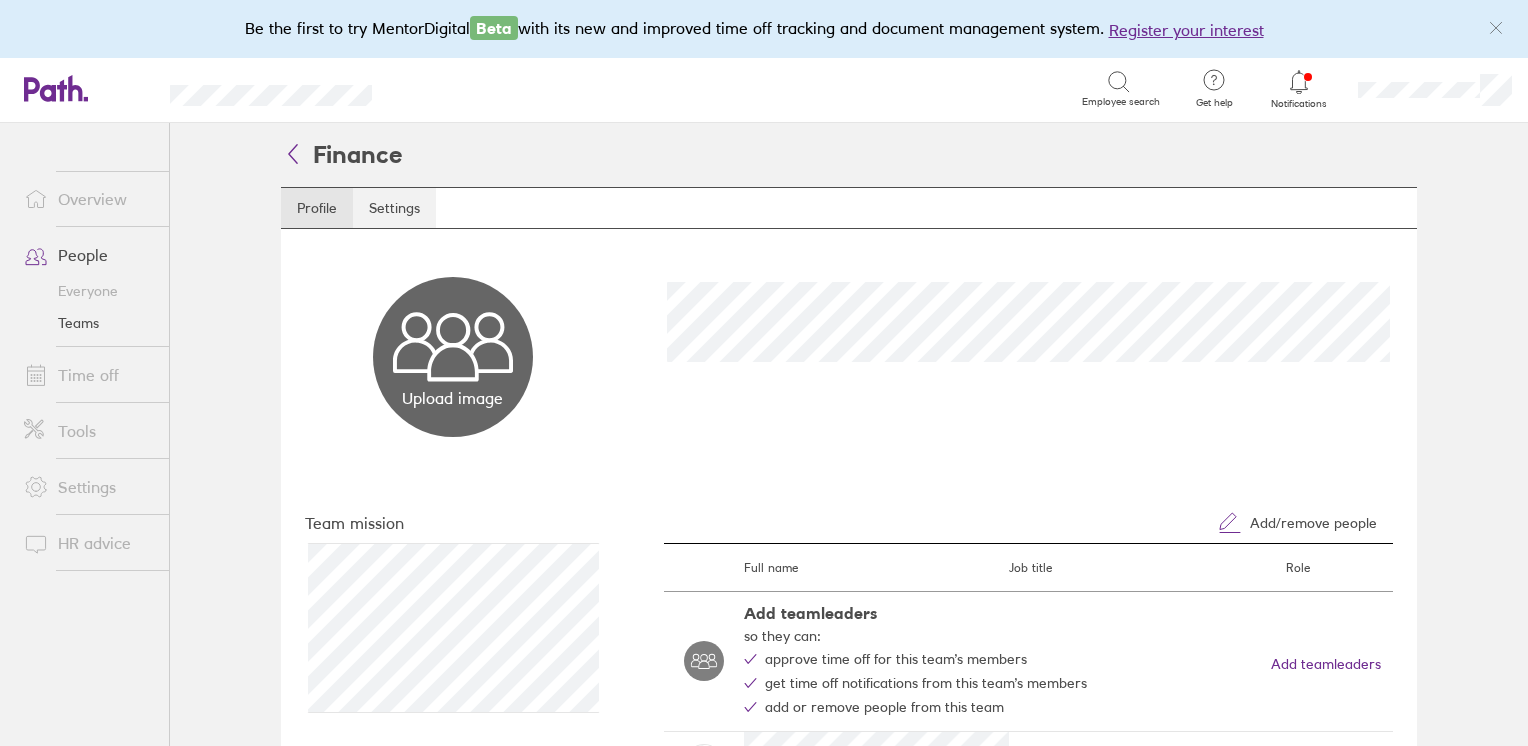 click on "Settings" at bounding box center (394, 208) 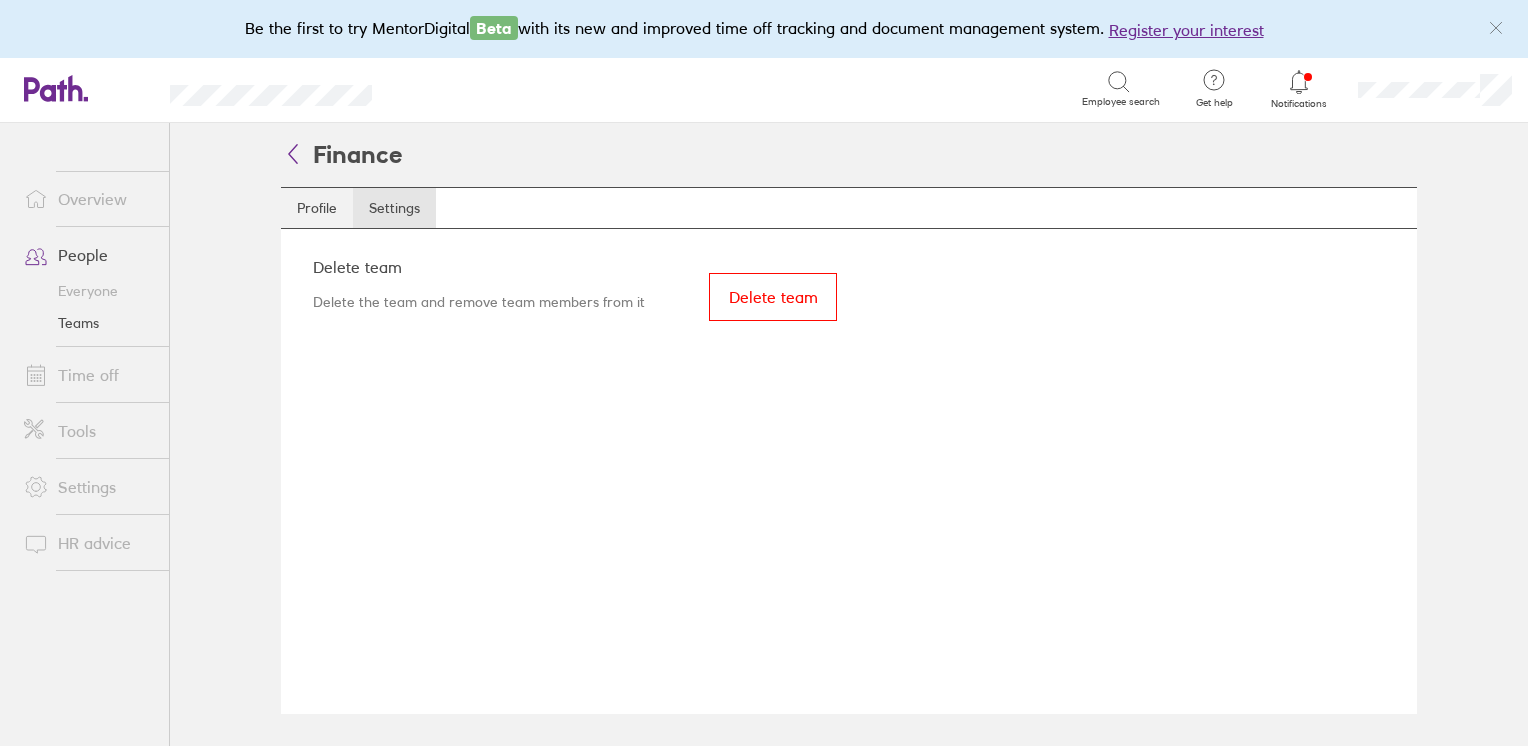 click on "Profile" at bounding box center [317, 208] 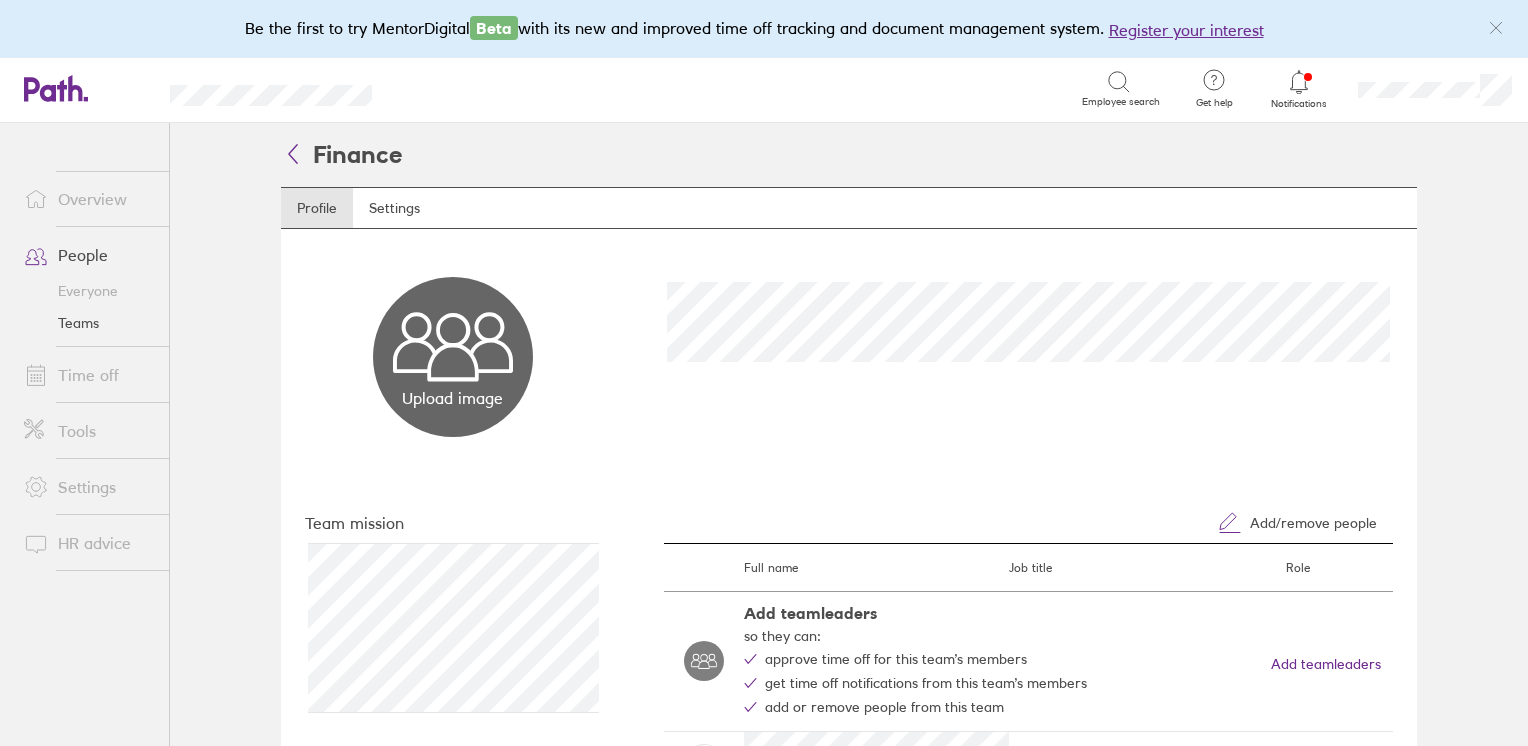 click 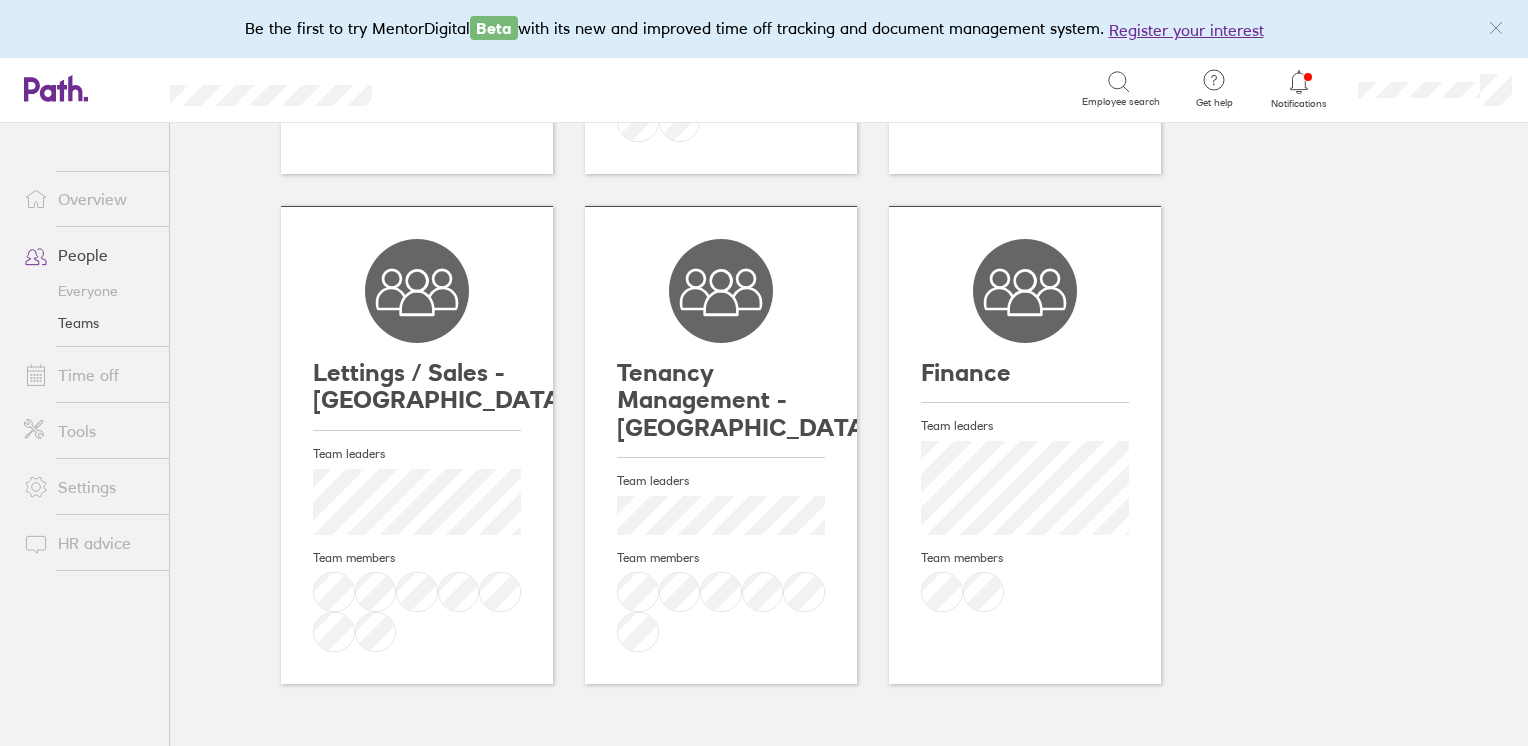 scroll, scrollTop: 0, scrollLeft: 0, axis: both 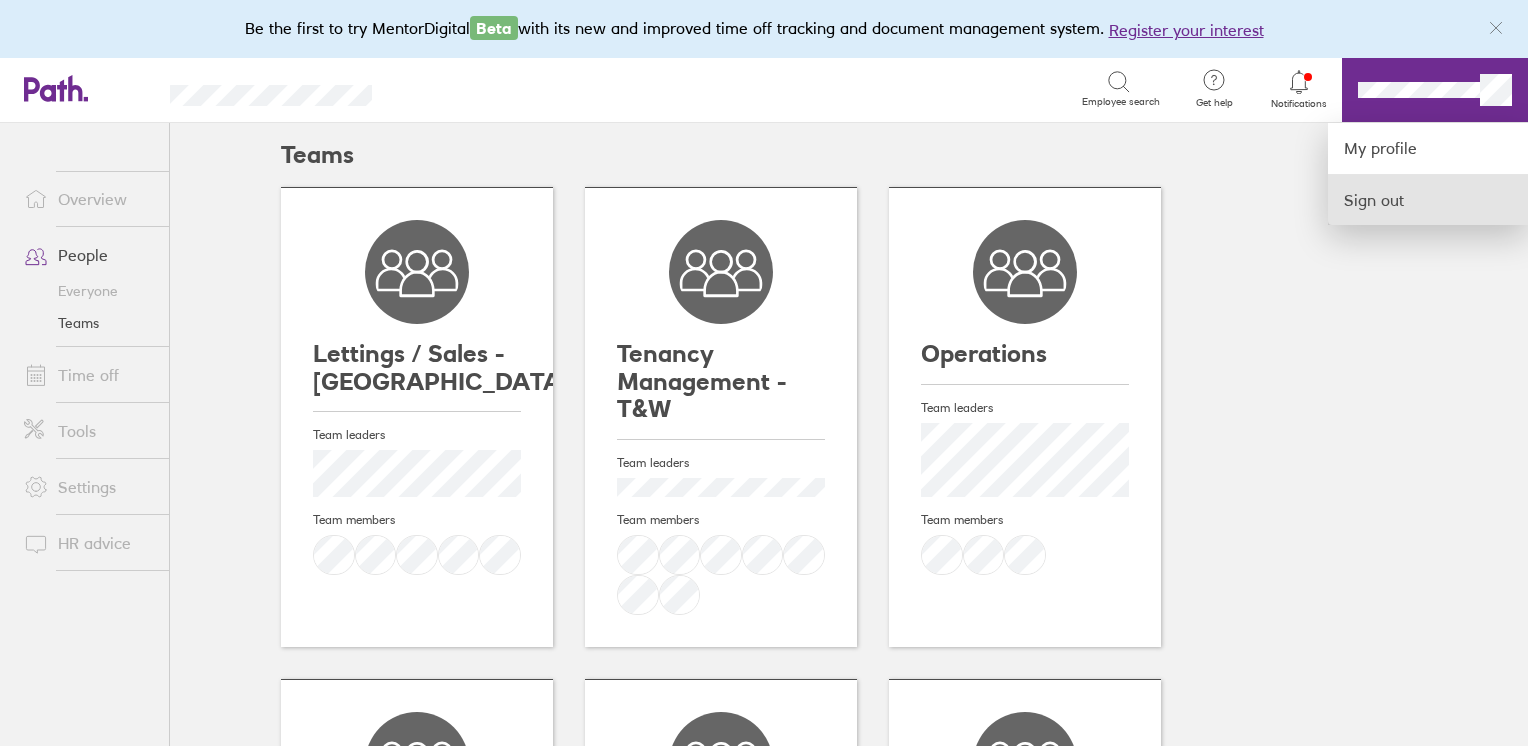 click on "Sign out" at bounding box center [1428, 200] 